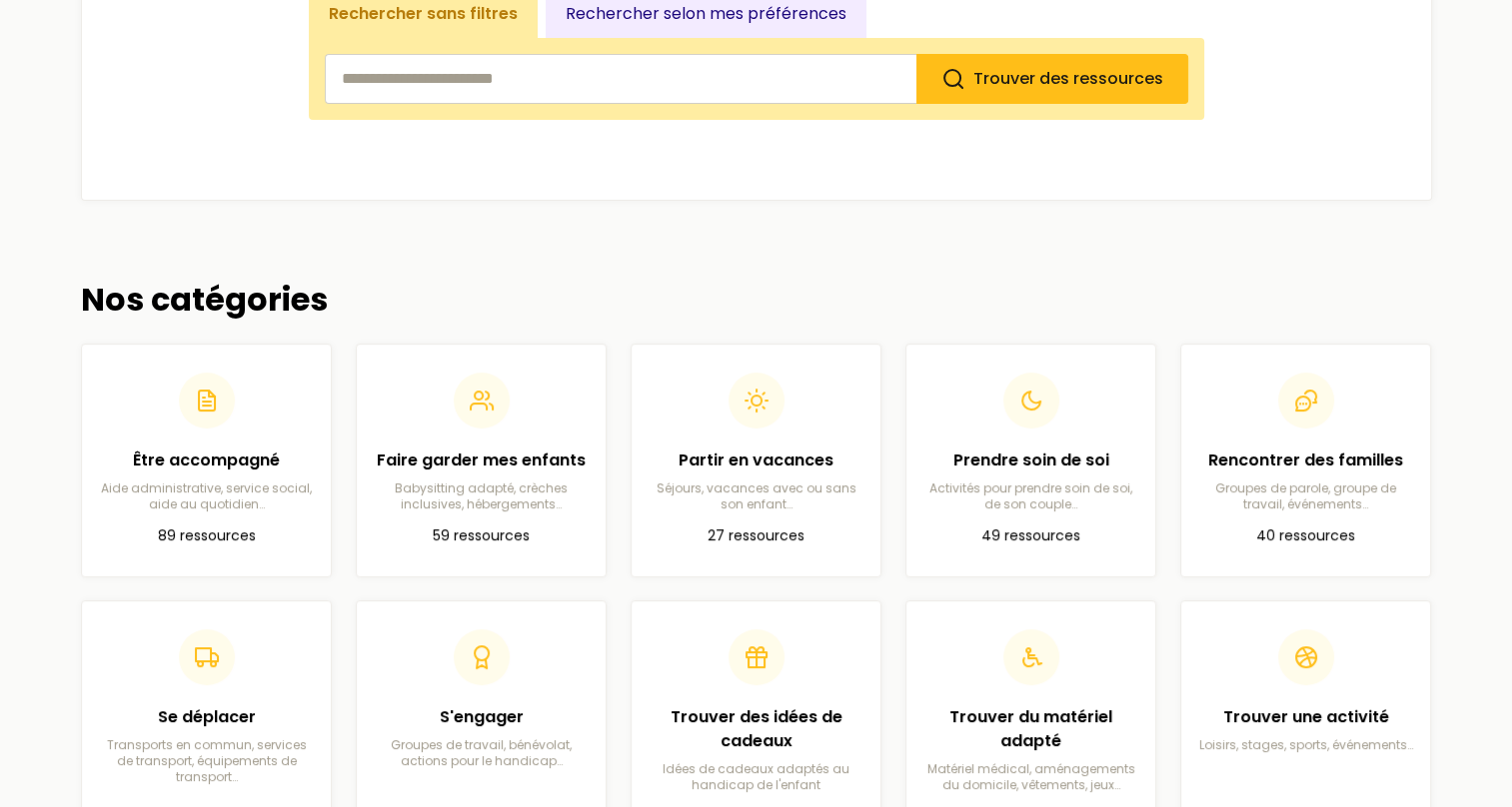 scroll, scrollTop: 599, scrollLeft: 0, axis: vertical 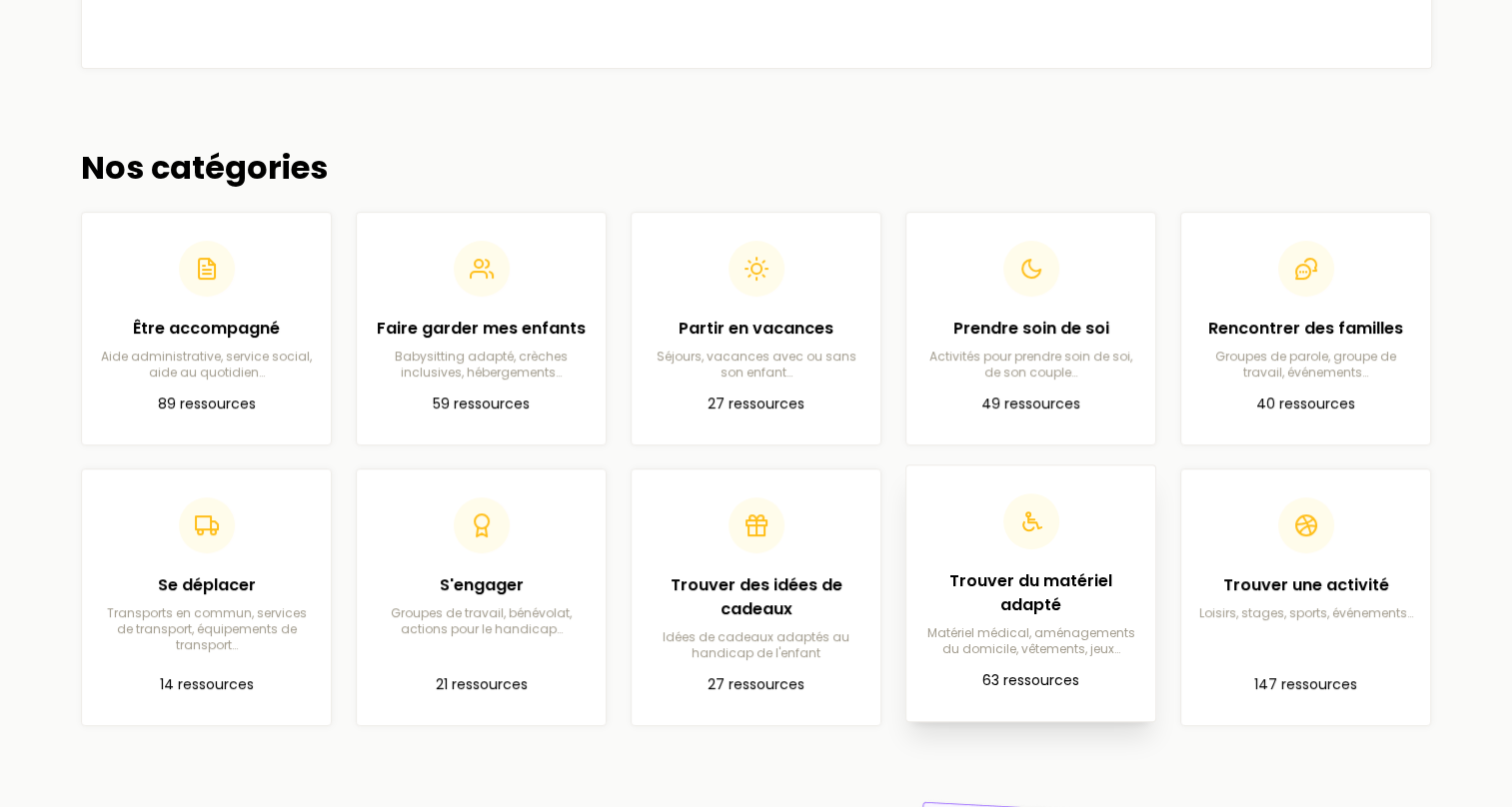 click on "Trouver du matériel adapté" at bounding box center (1030, 593) 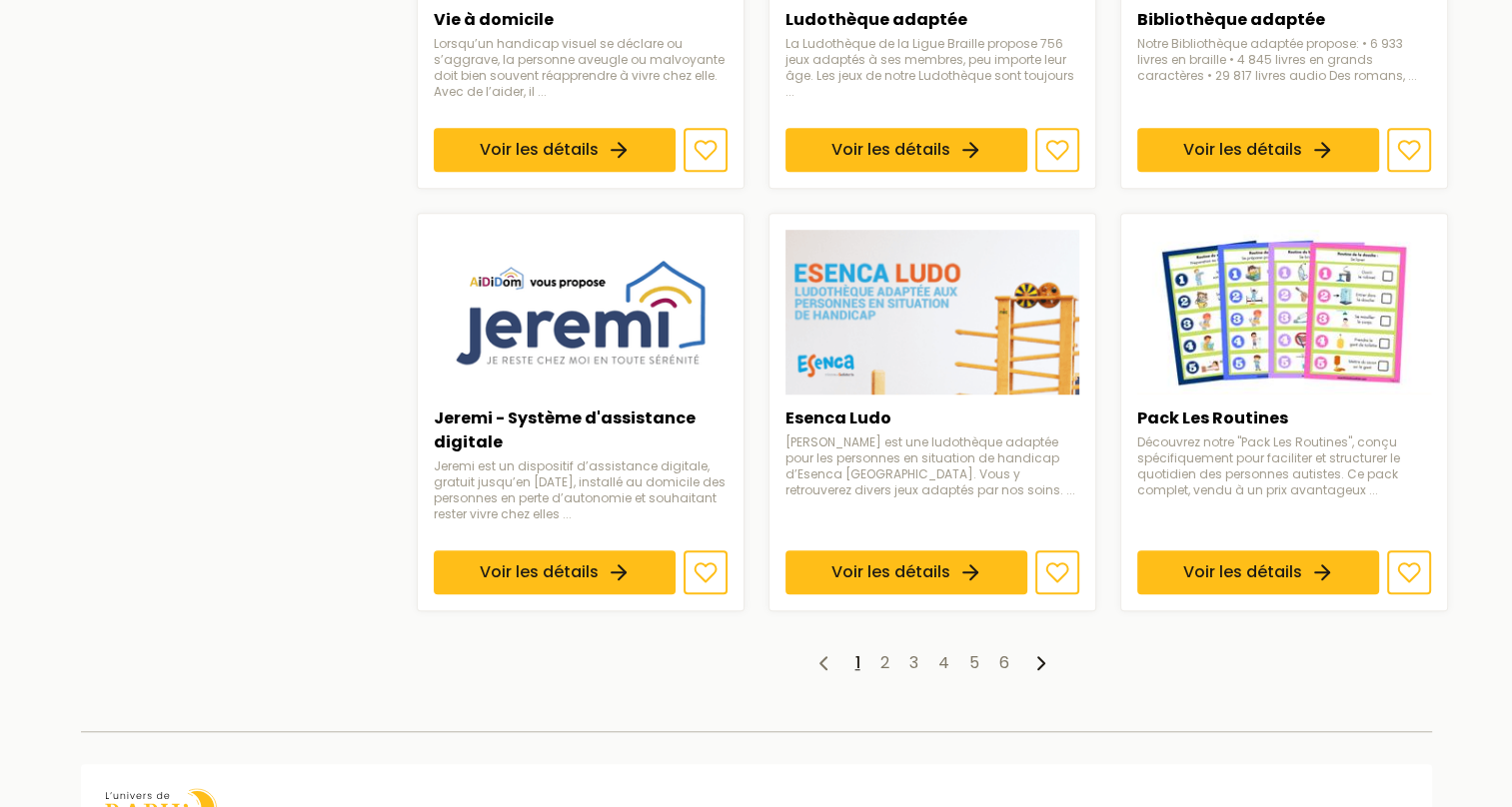 scroll, scrollTop: 1398, scrollLeft: 0, axis: vertical 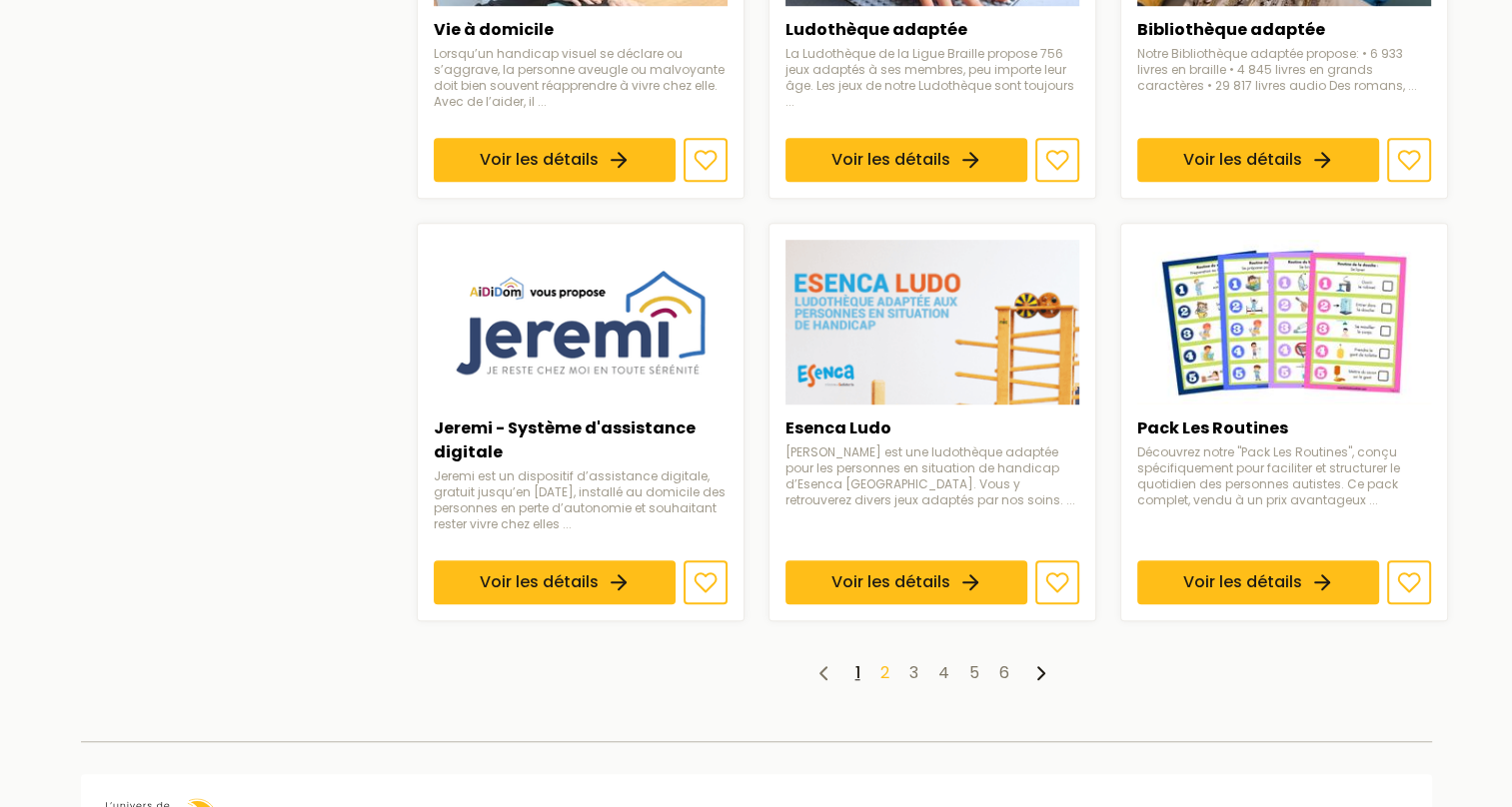 click on "2" at bounding box center [884, 672] 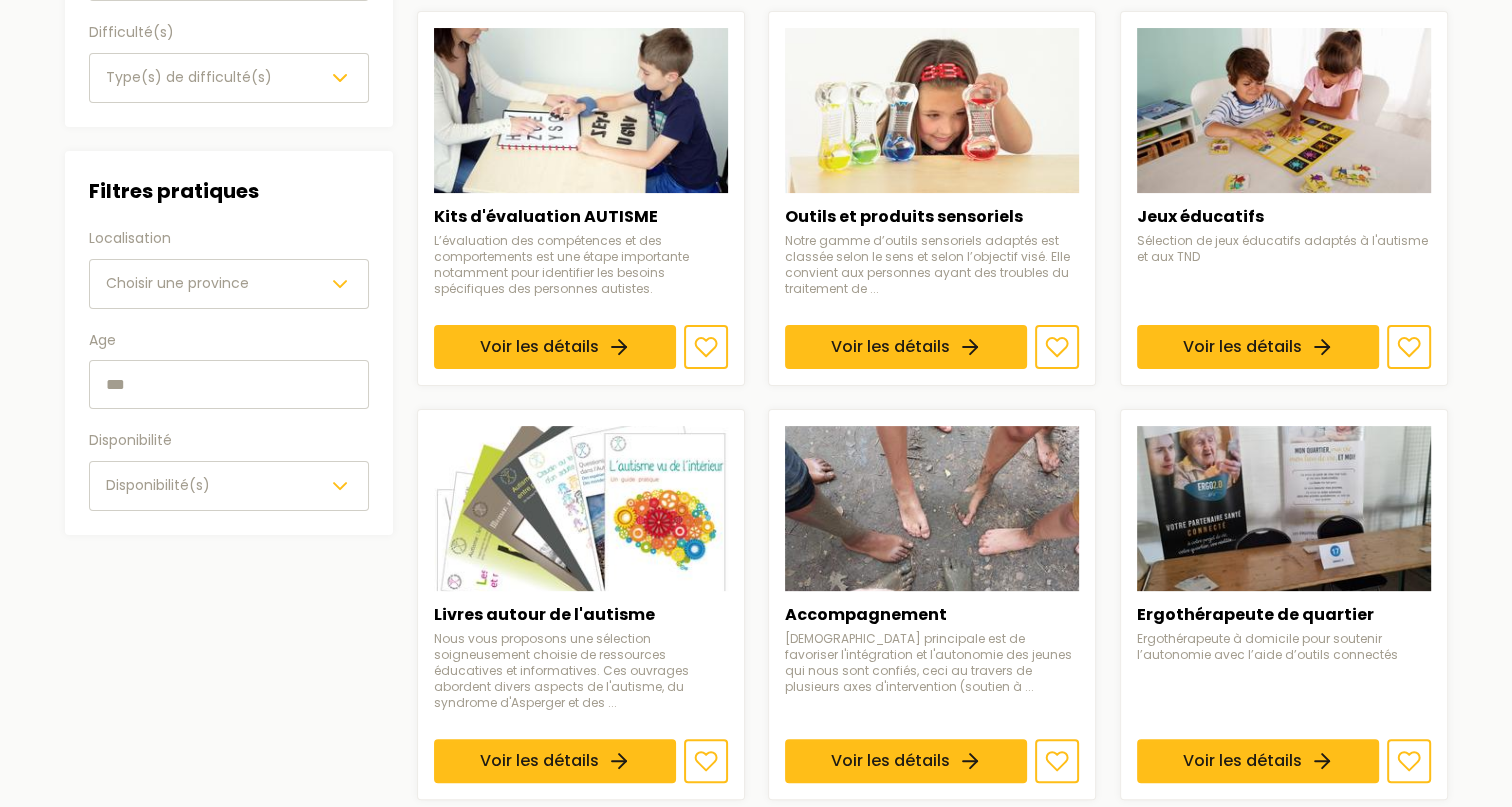 scroll, scrollTop: 0, scrollLeft: 0, axis: both 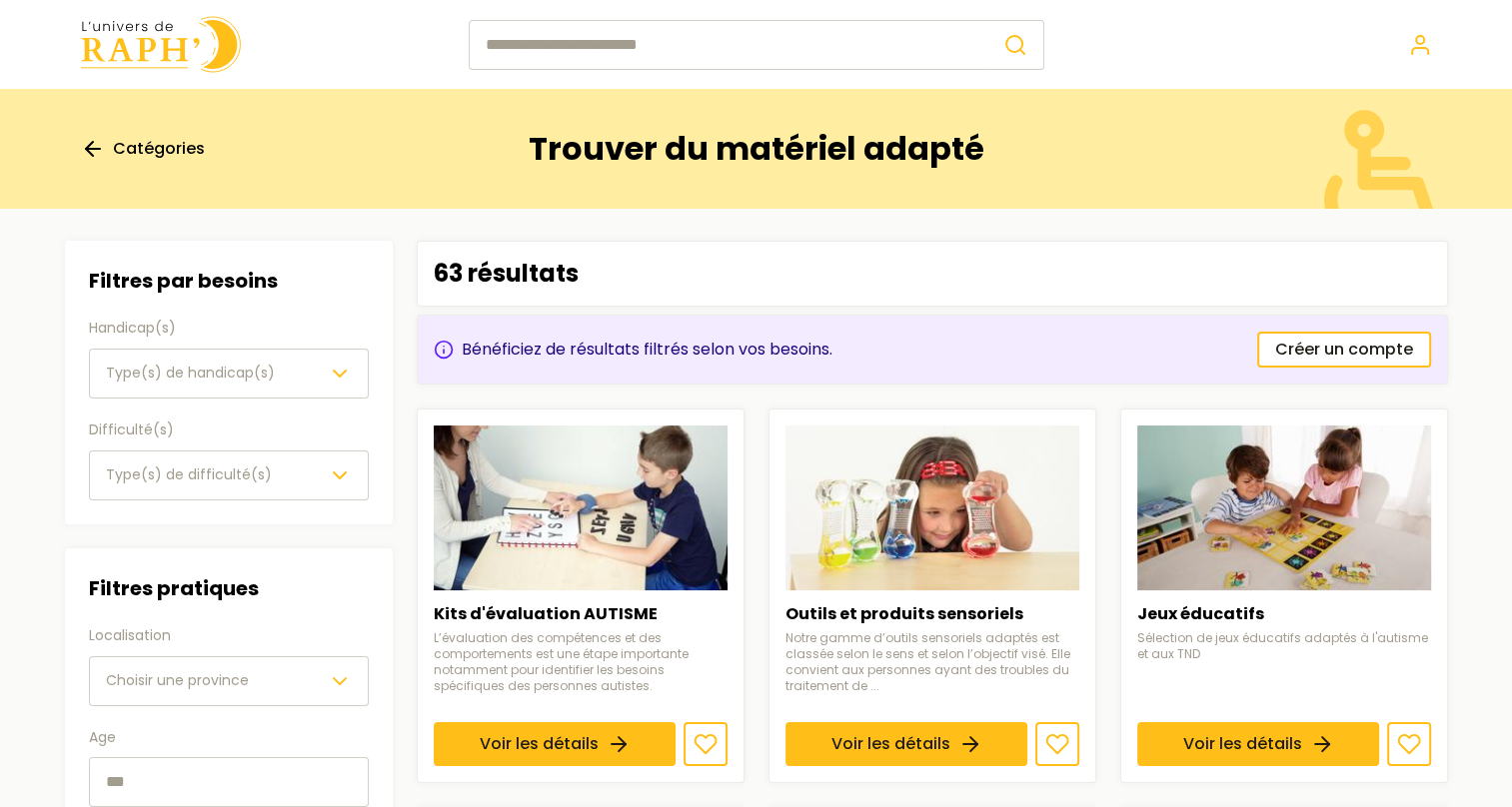 click on "Catégories" at bounding box center (159, 149) 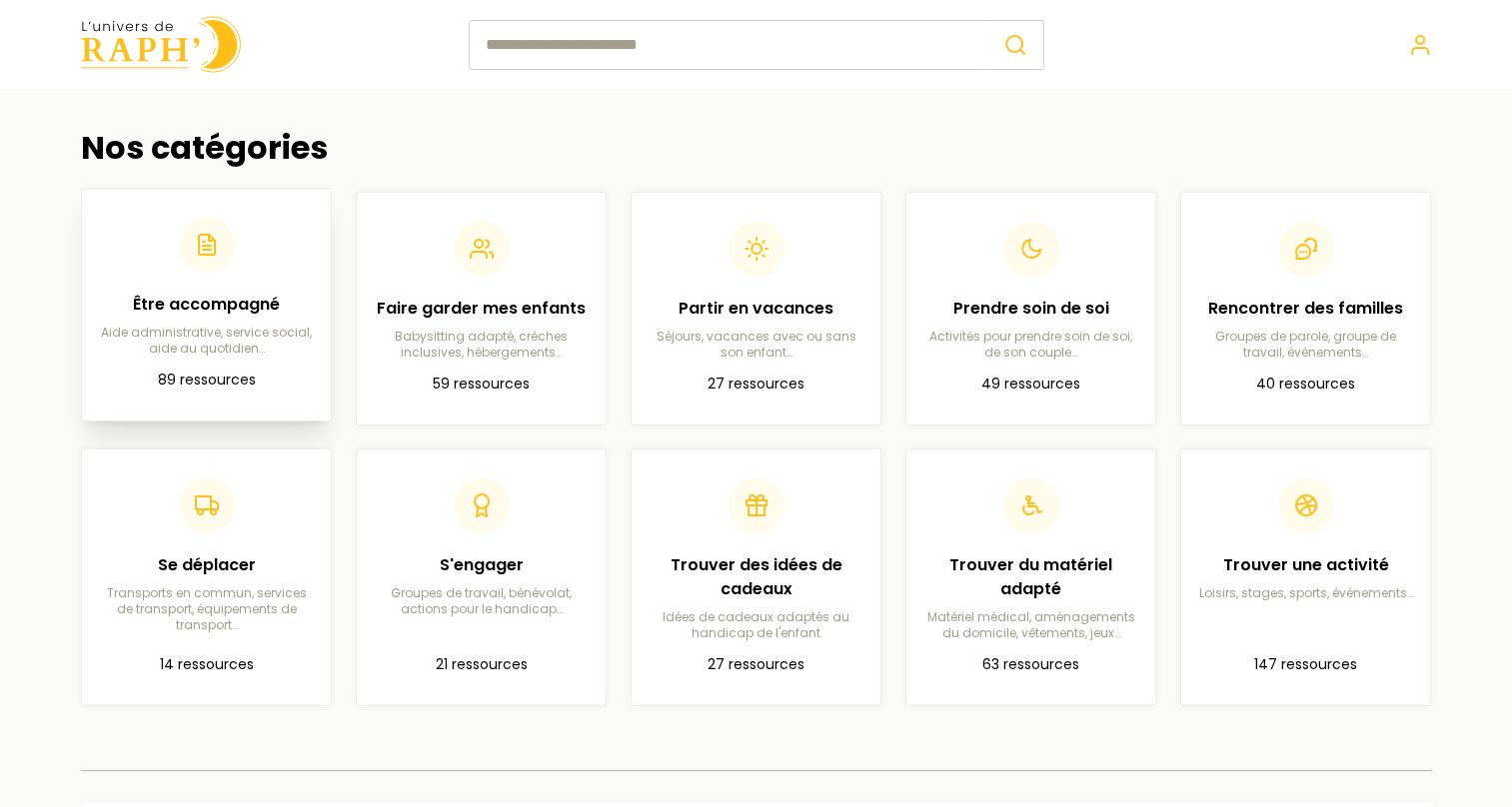 click on "Être accompagné Aide administrative, service social, aide au quotidien…" at bounding box center (206, 287) 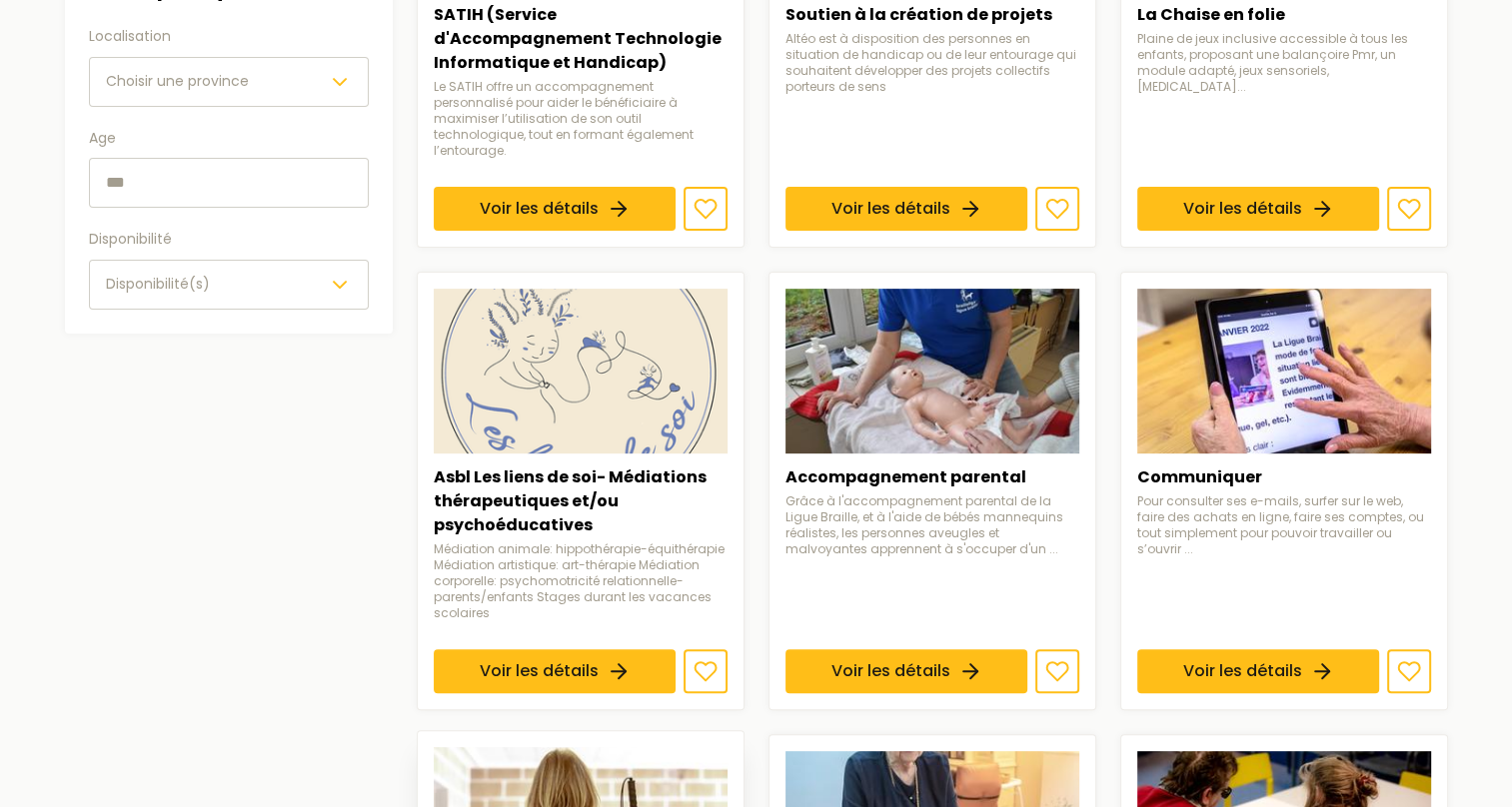 scroll, scrollTop: 200, scrollLeft: 0, axis: vertical 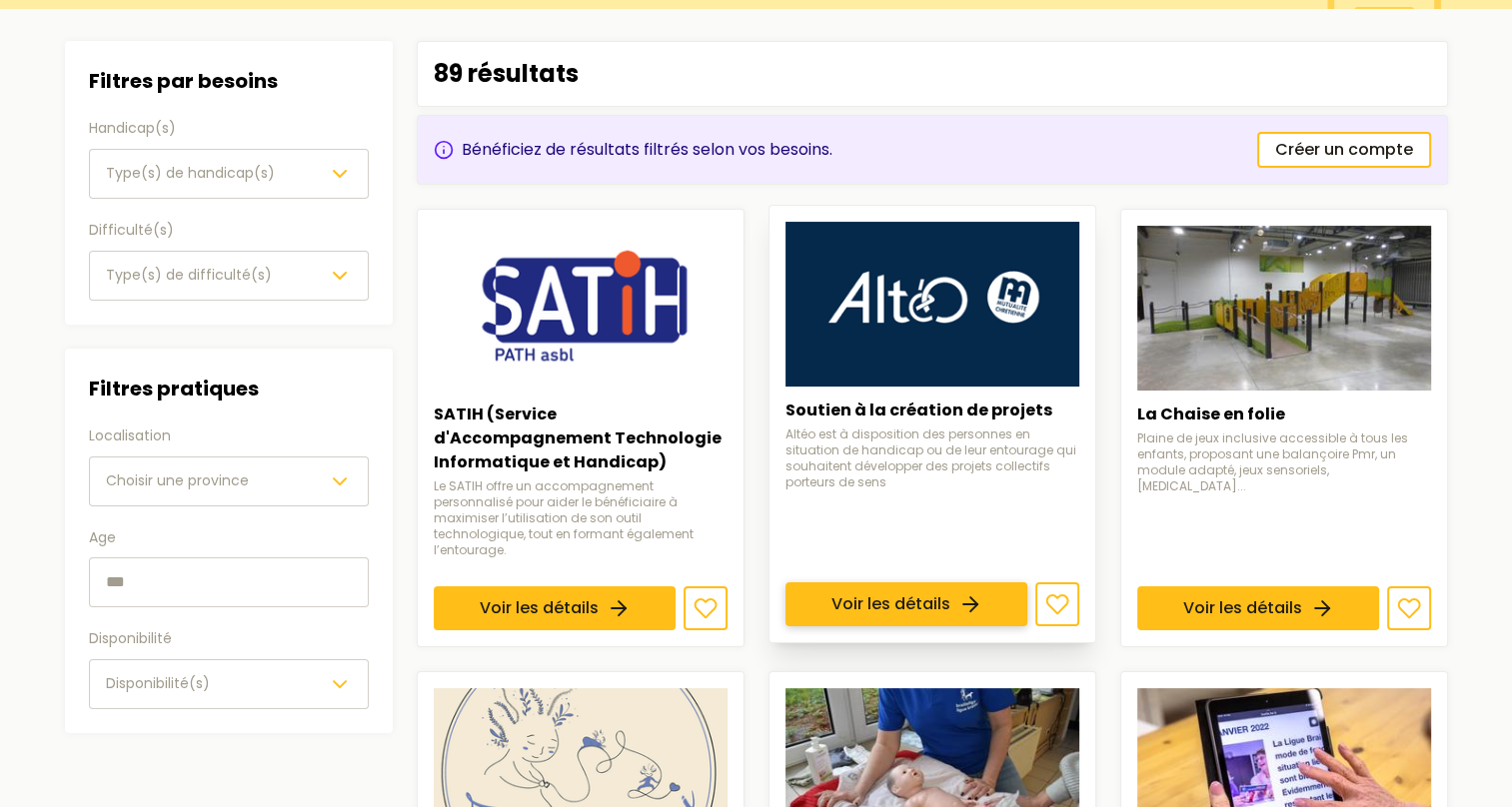 click on "Voir les détails" at bounding box center (906, 604) 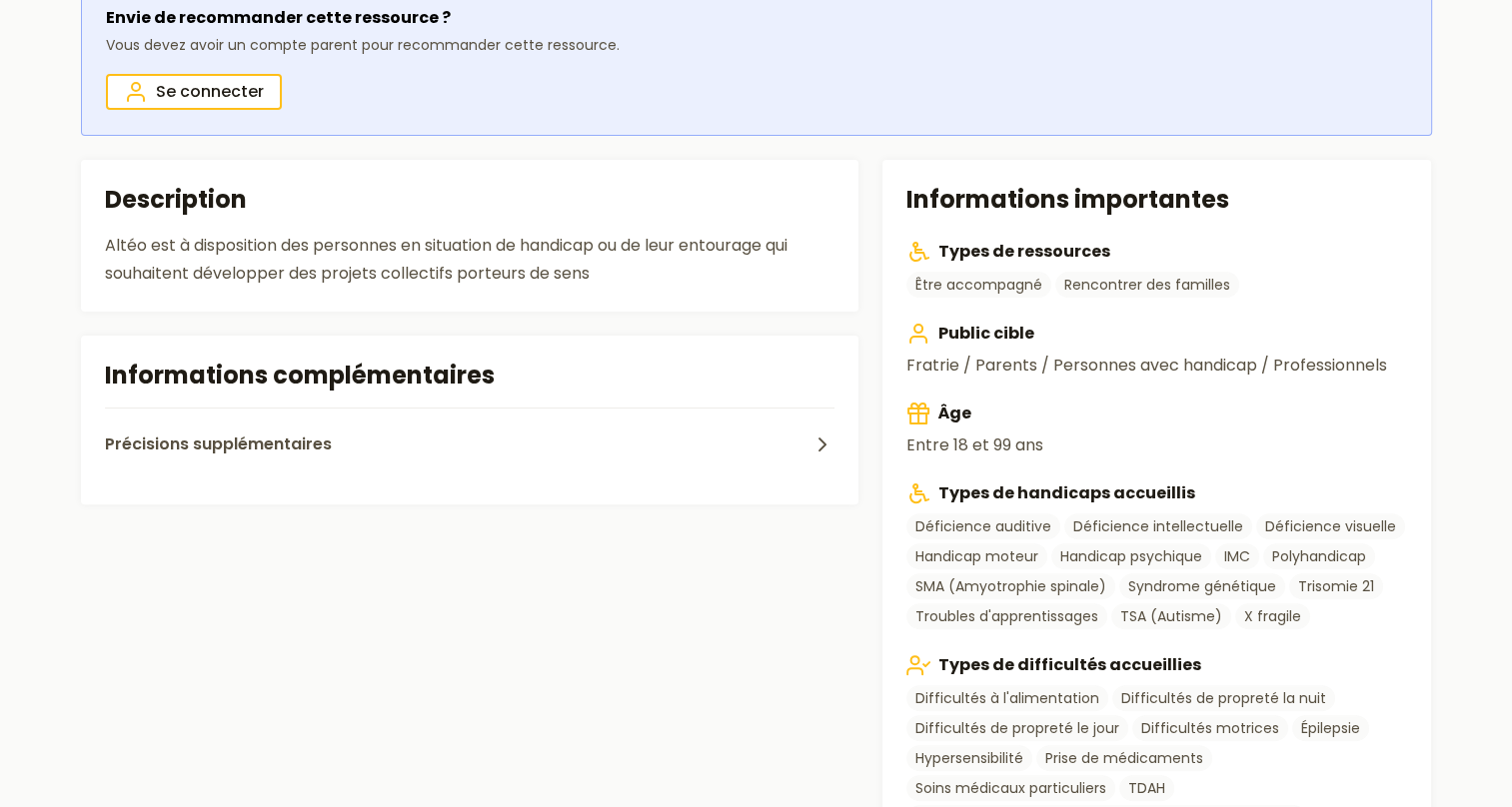 scroll, scrollTop: 200, scrollLeft: 0, axis: vertical 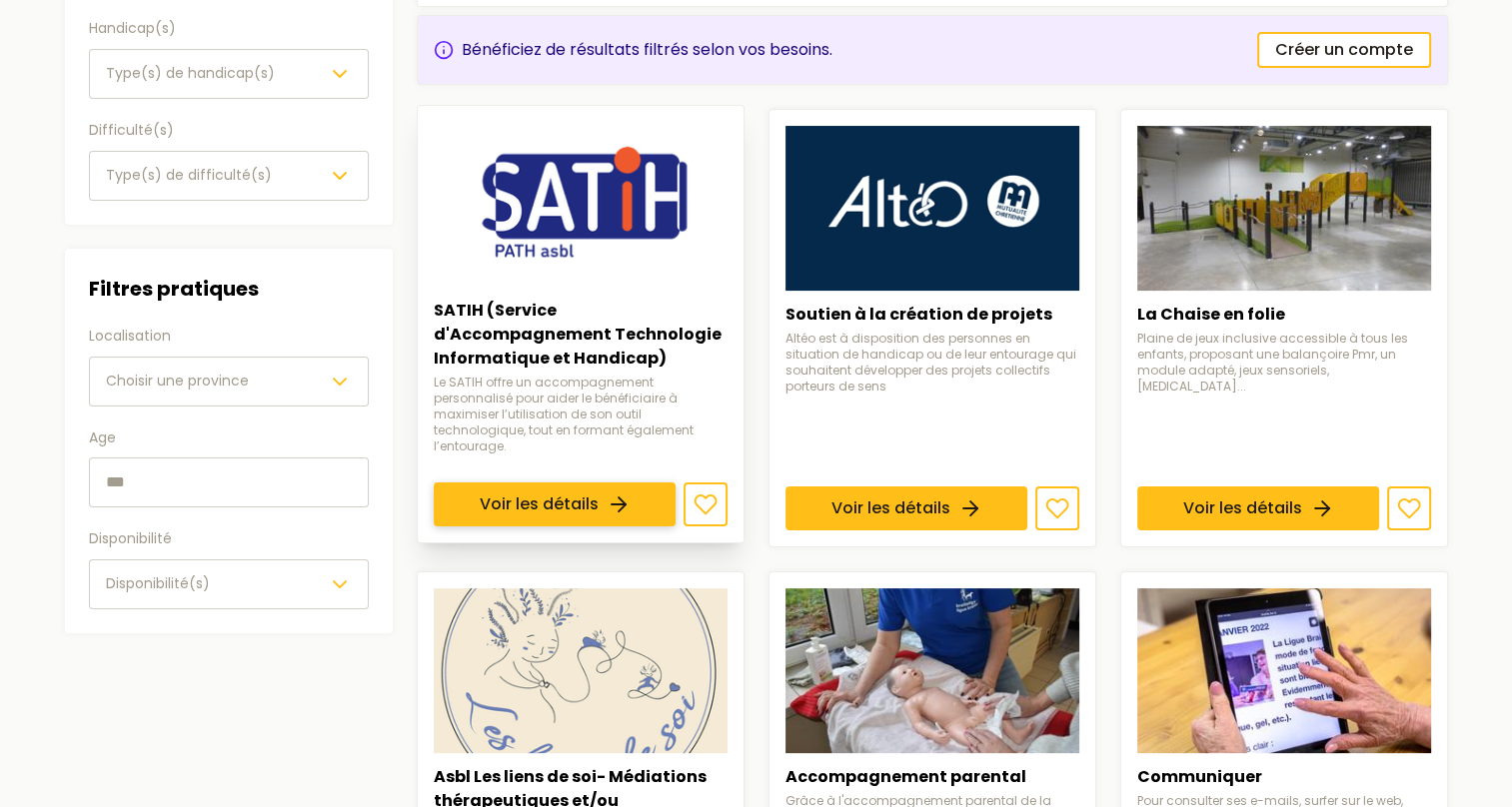 click on "Voir les détails" at bounding box center (555, 504) 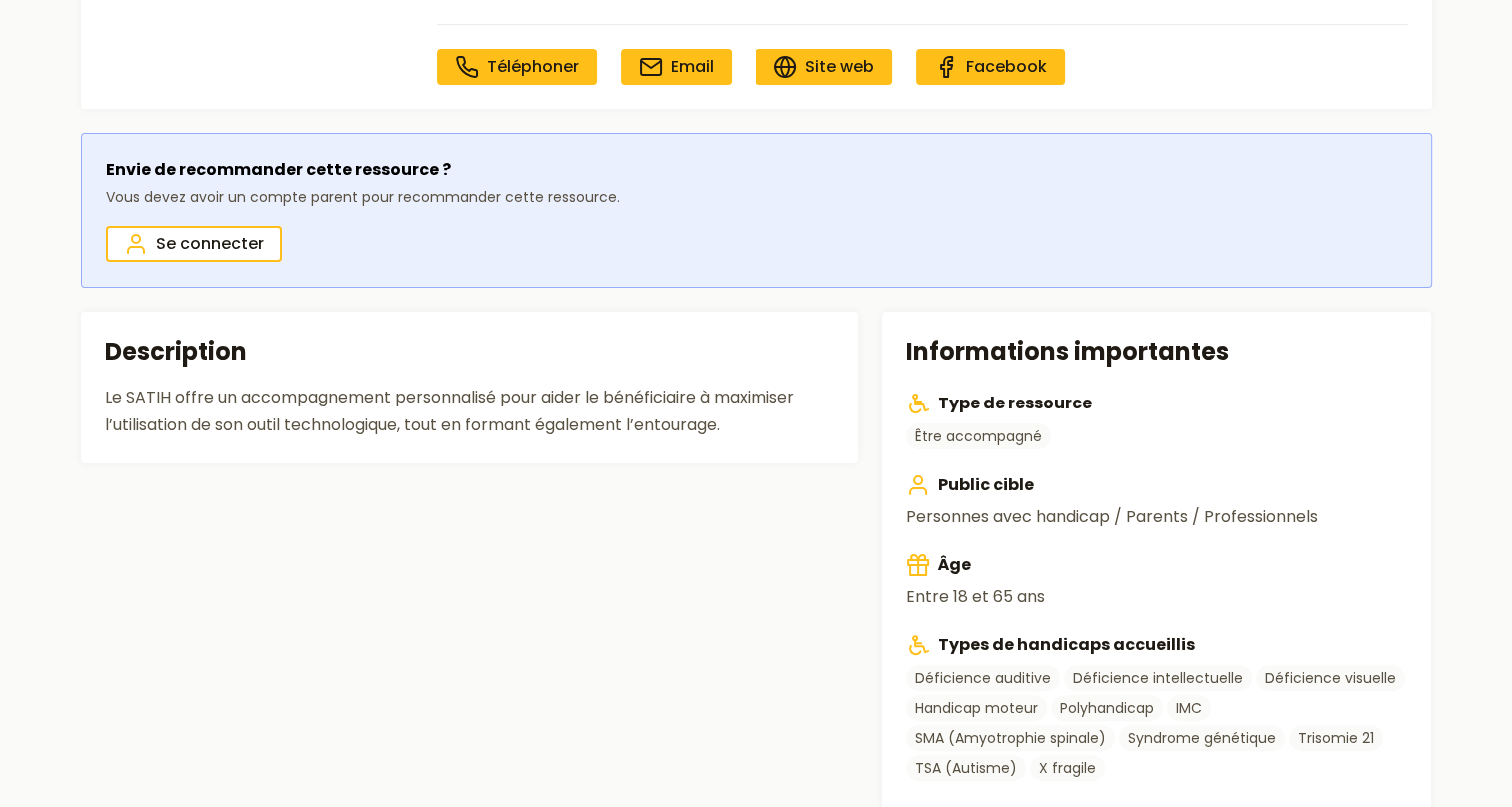 scroll, scrollTop: 70, scrollLeft: 0, axis: vertical 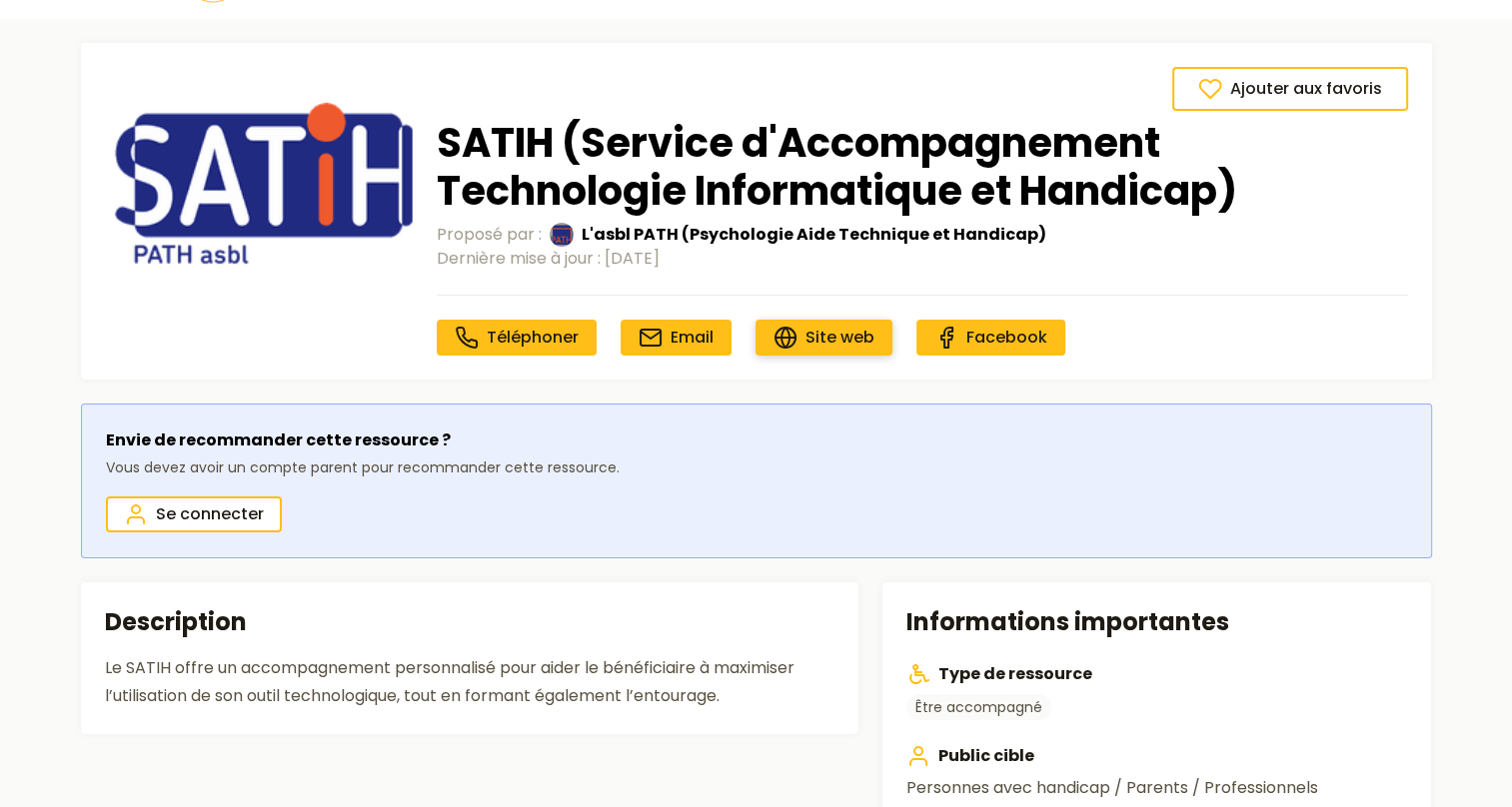 click on "Site web" at bounding box center (839, 337) 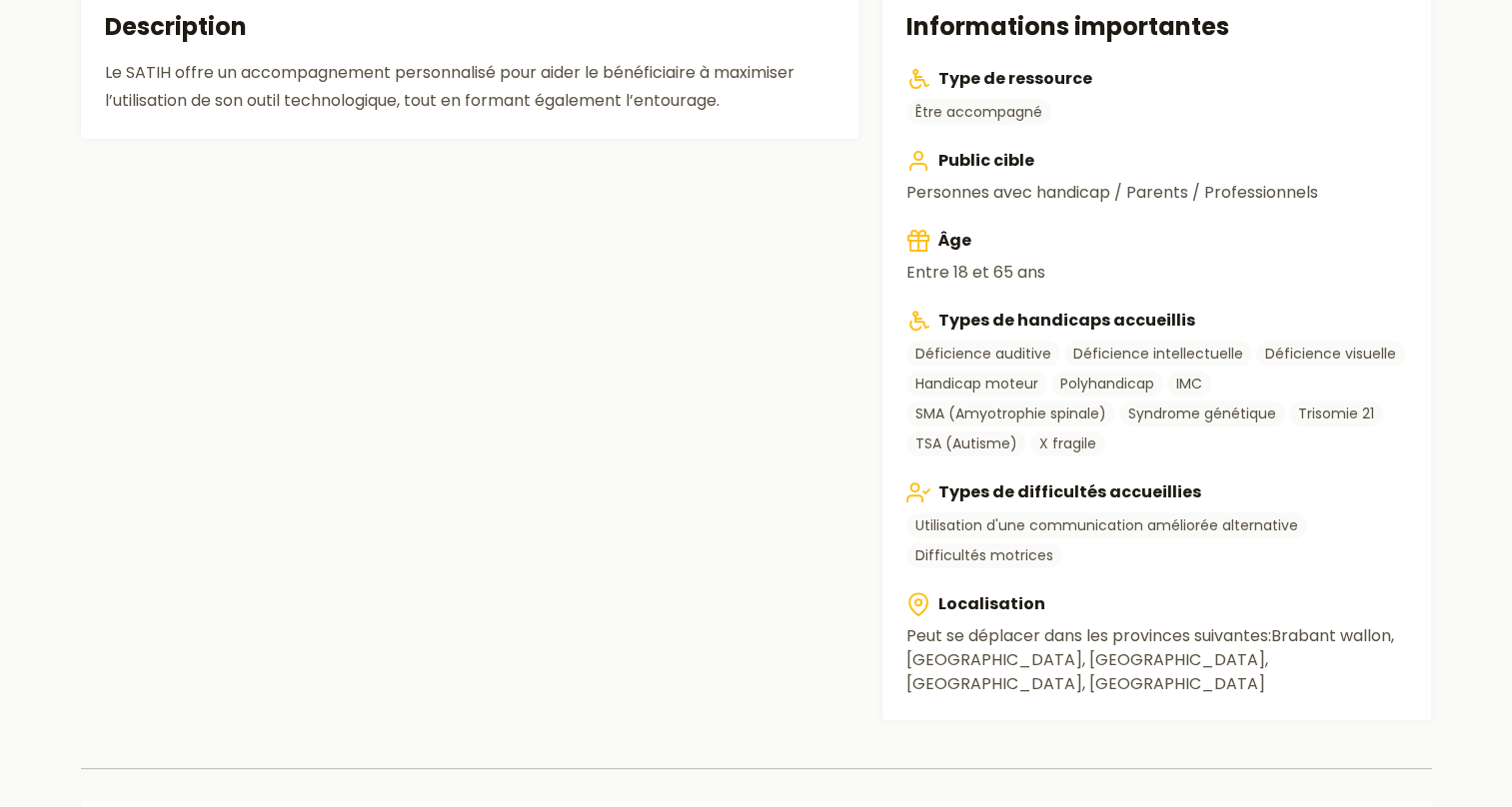 scroll, scrollTop: 669, scrollLeft: 0, axis: vertical 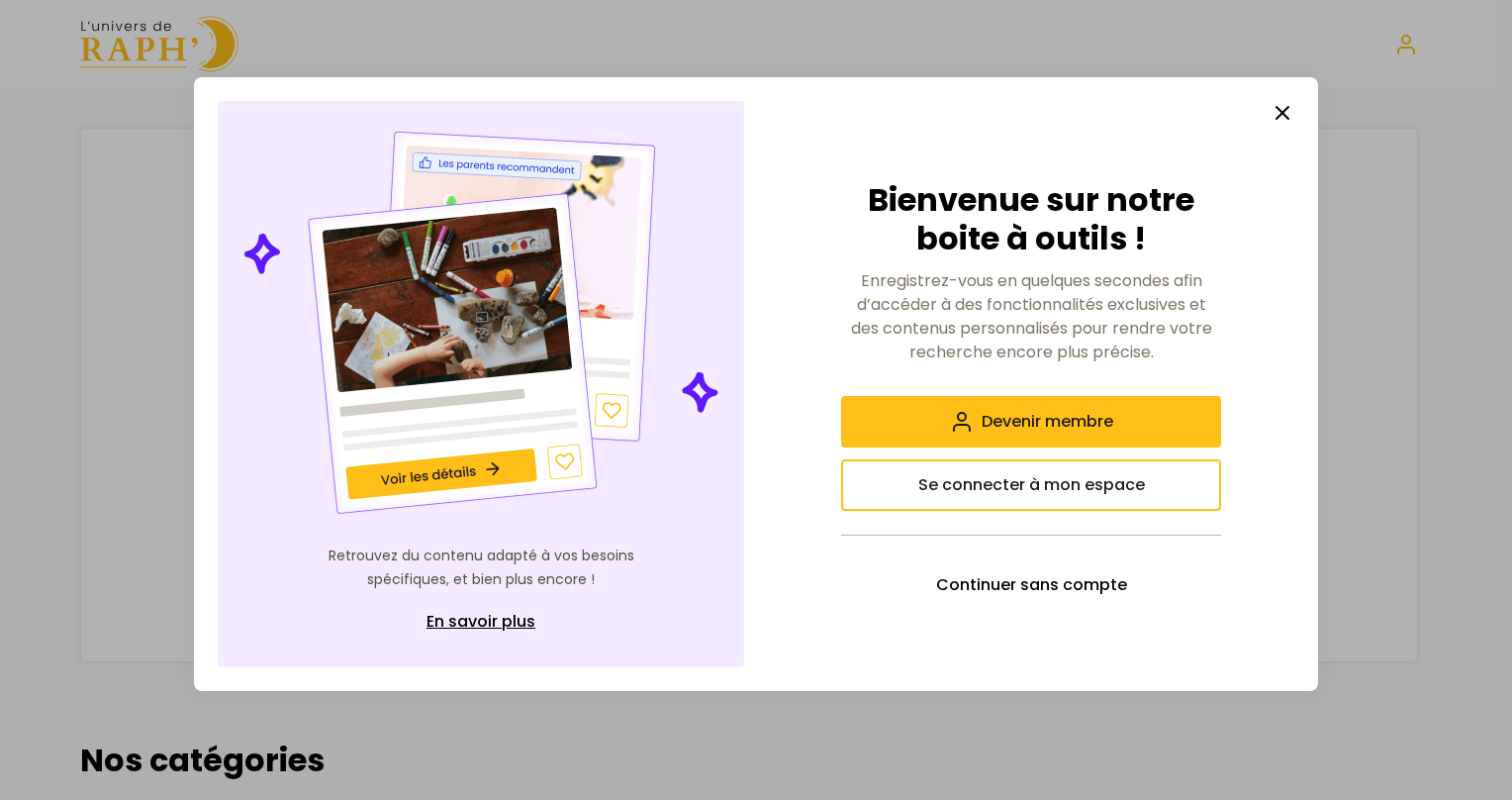 click at bounding box center [1282, 113] 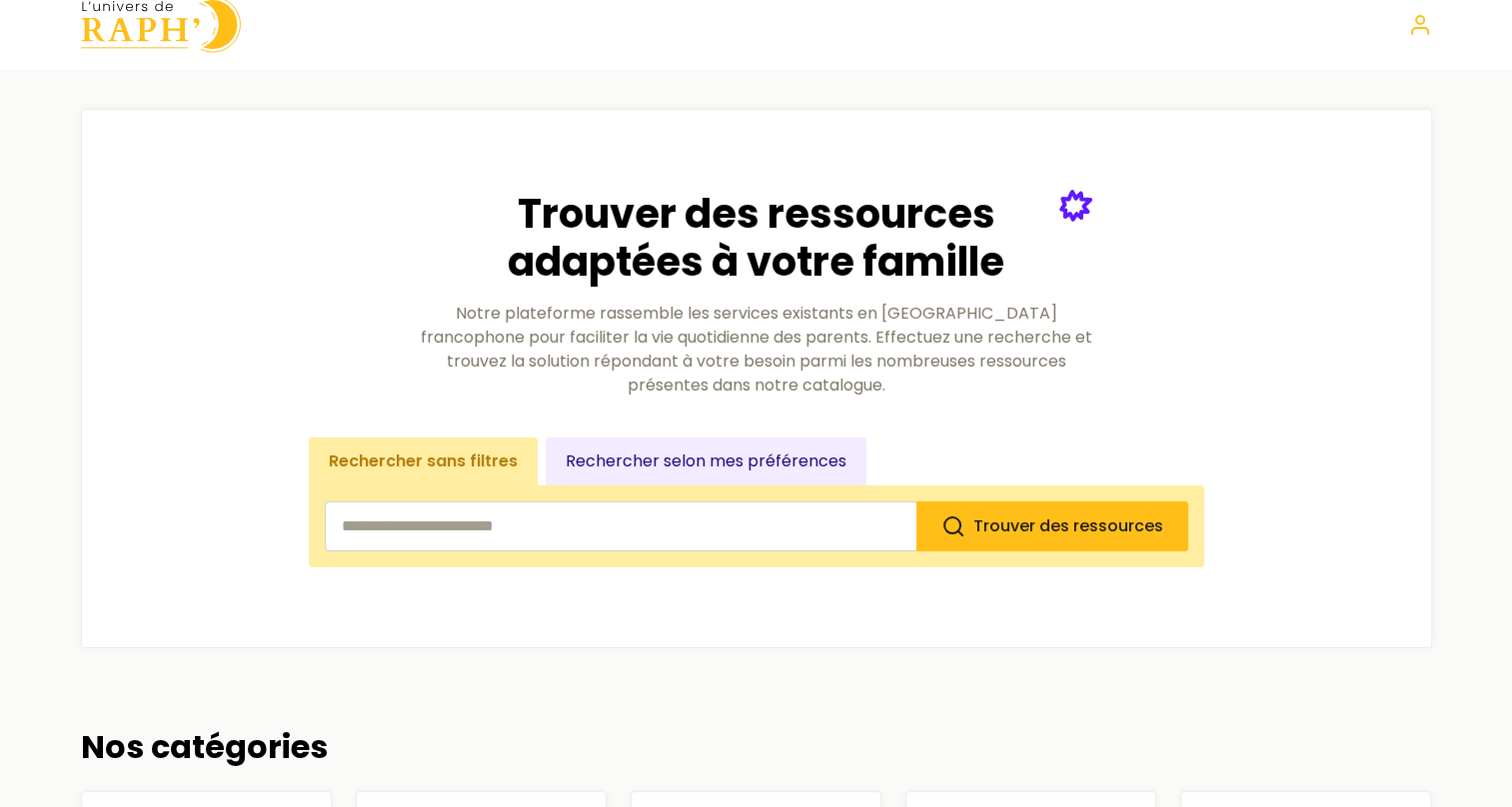 scroll, scrollTop: 0, scrollLeft: 0, axis: both 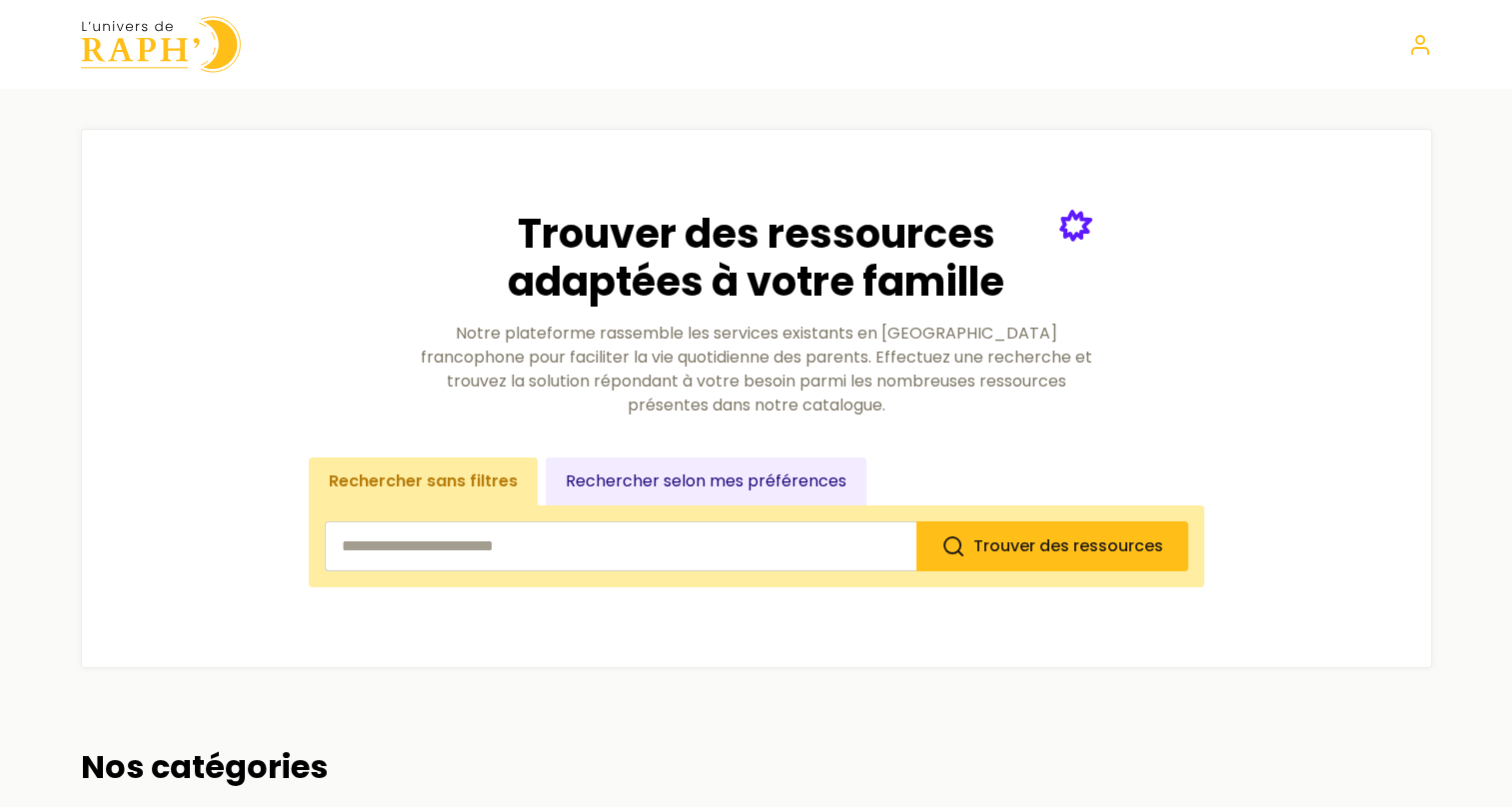 click at bounding box center (161, 44) 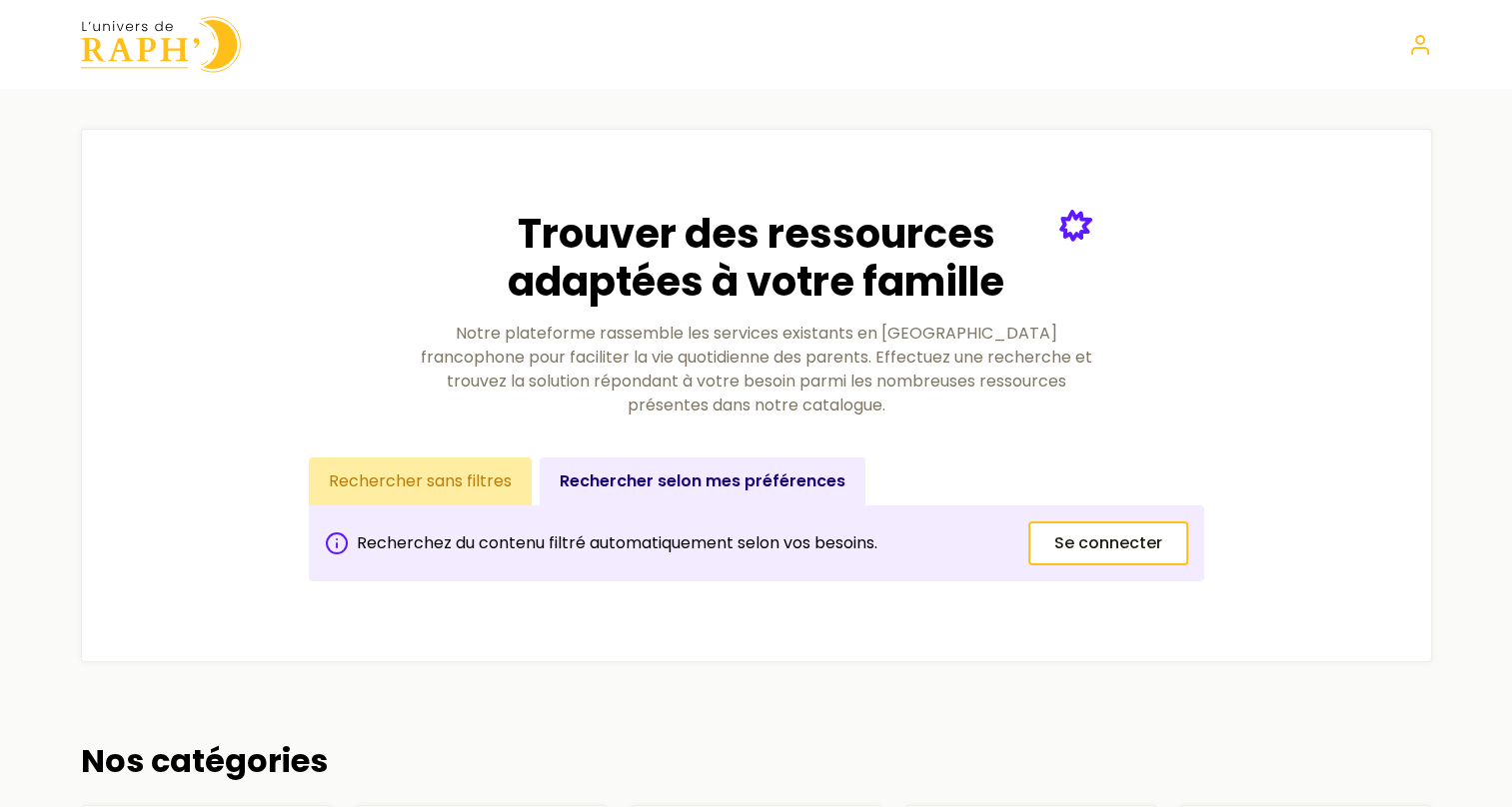 click on "Rechercher sans filtres" at bounding box center [420, 481] 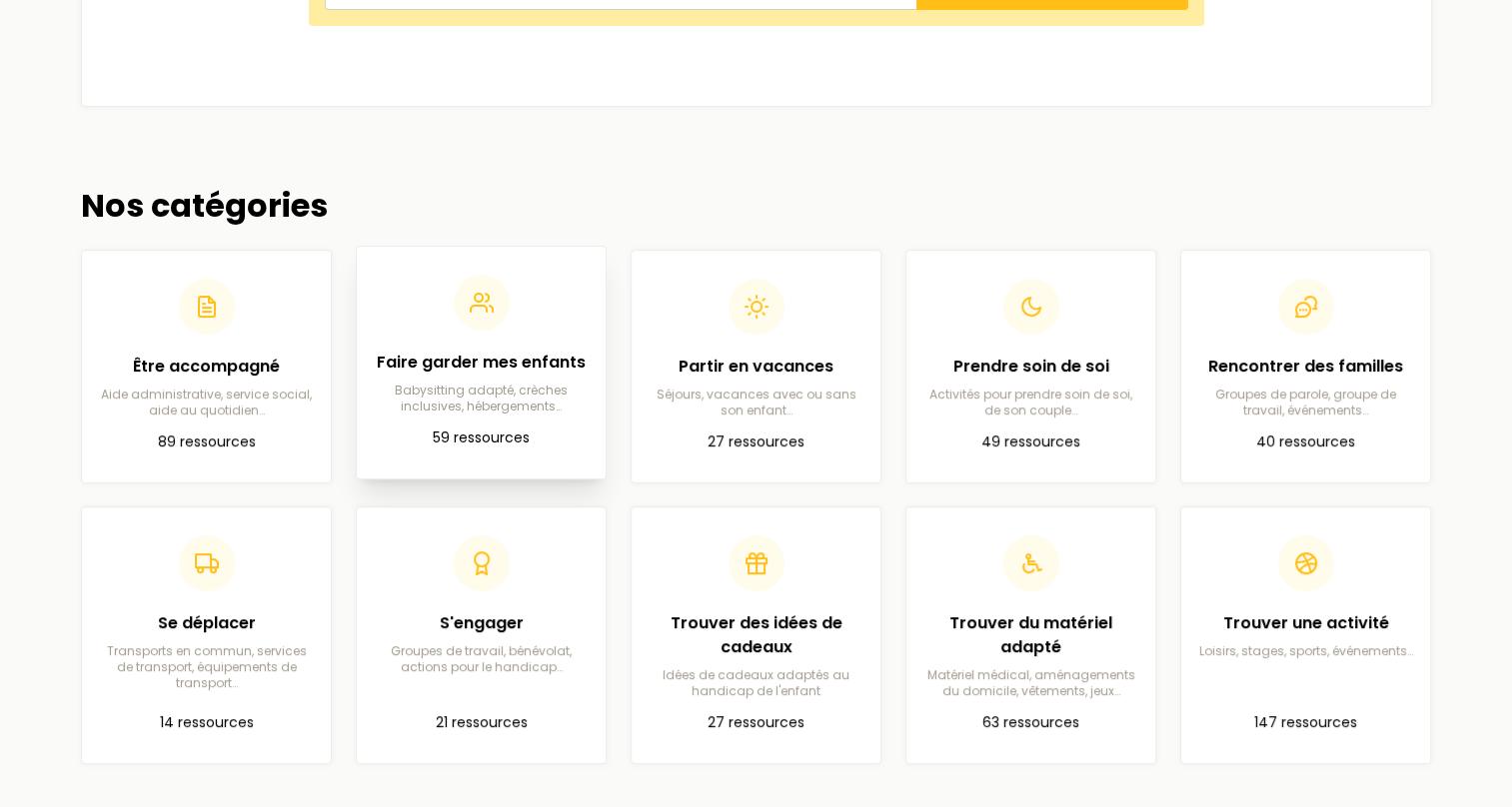 scroll, scrollTop: 711, scrollLeft: 0, axis: vertical 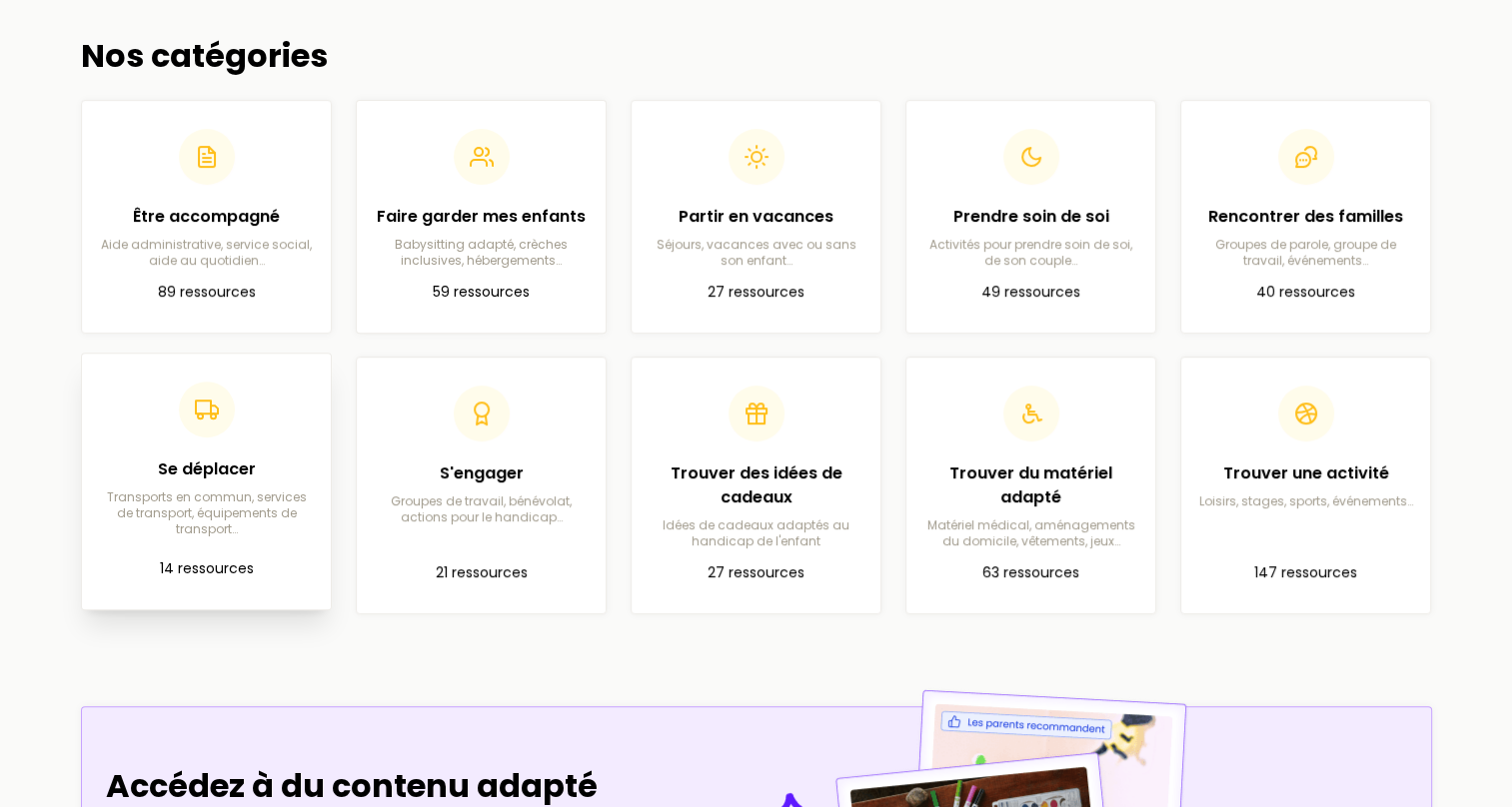 click on "Se déplacer" at bounding box center (206, 469) 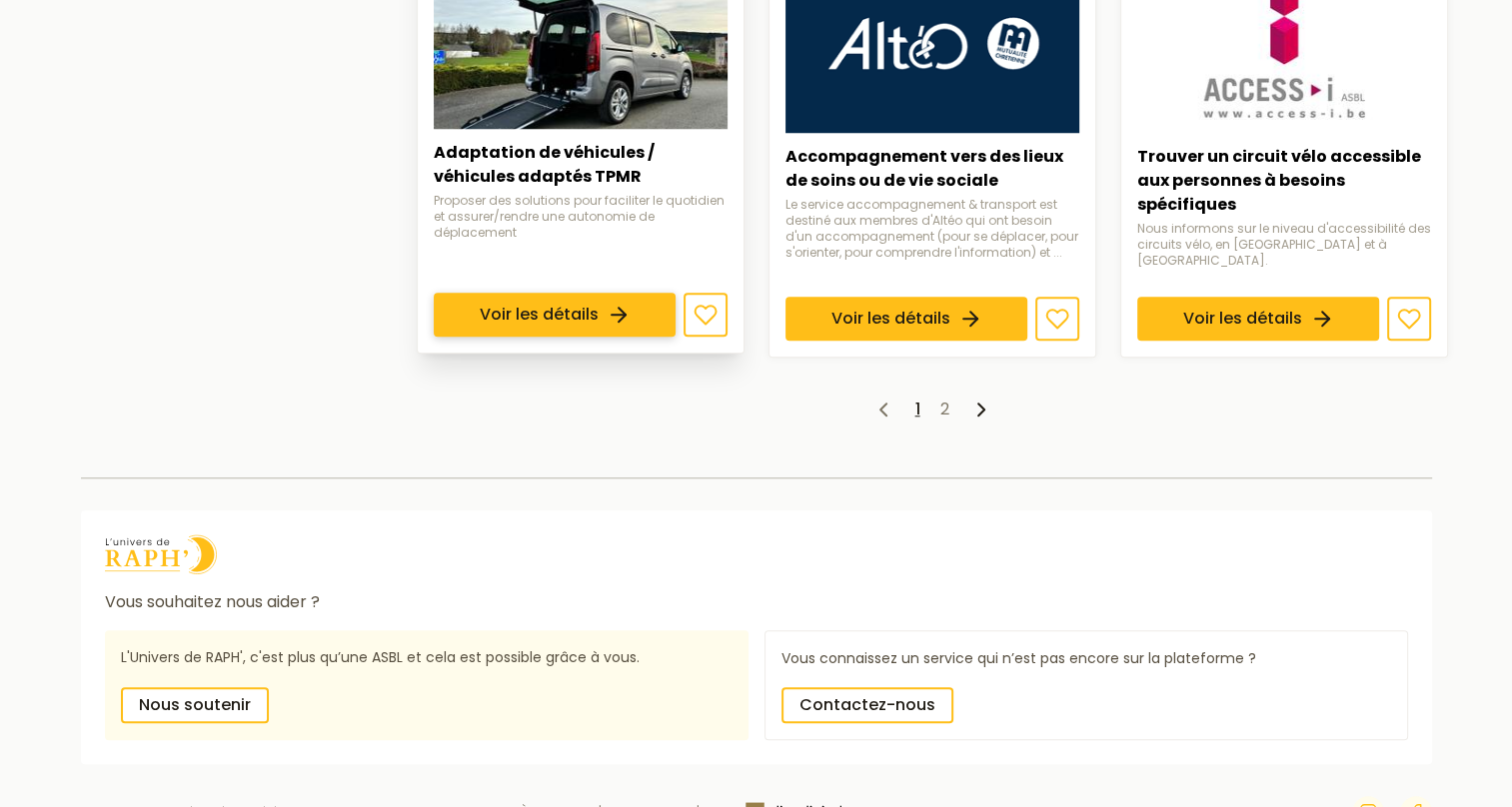 scroll, scrollTop: 1699, scrollLeft: 0, axis: vertical 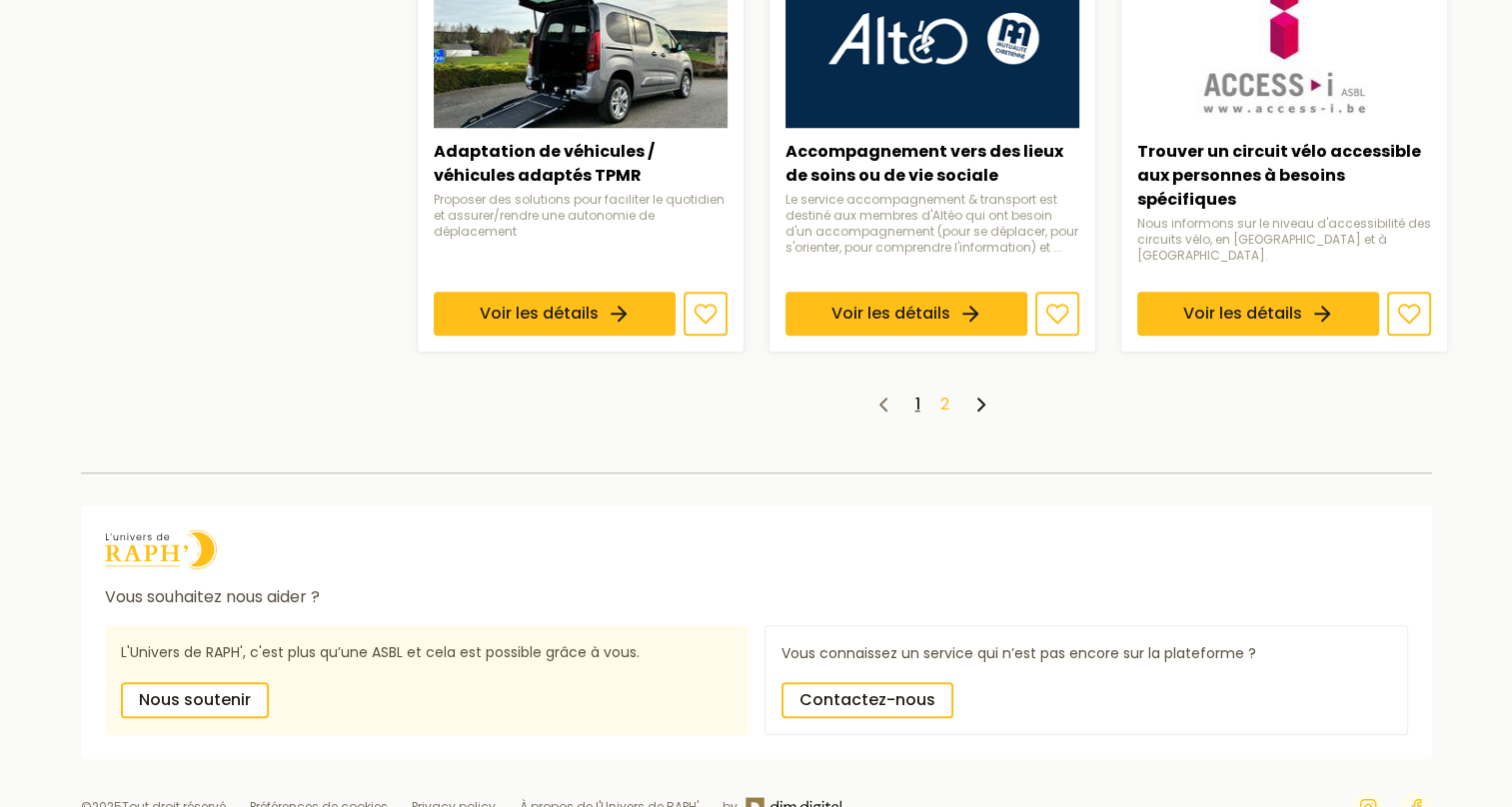 click on "2" at bounding box center (944, 404) 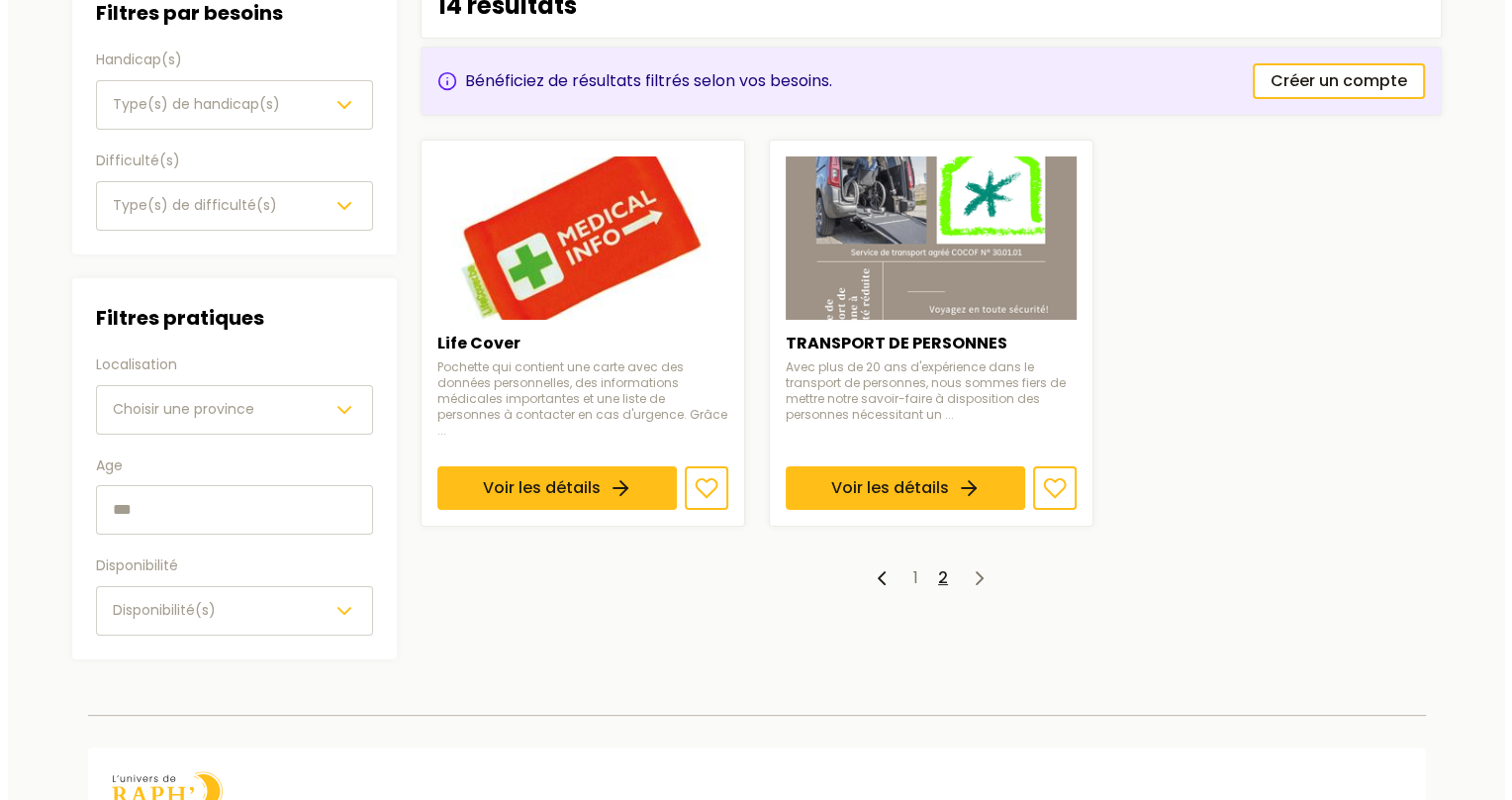 scroll, scrollTop: 297, scrollLeft: 0, axis: vertical 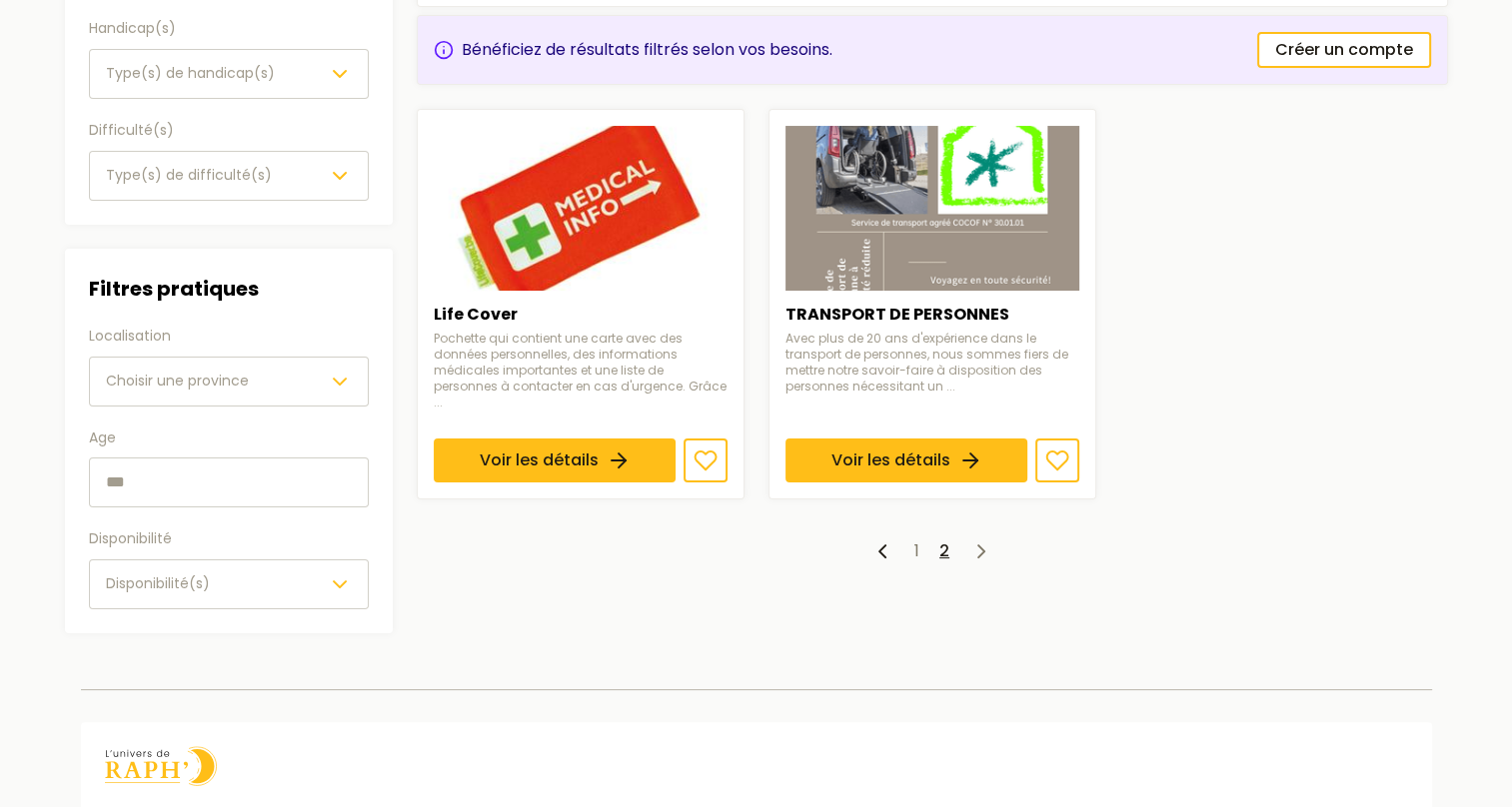 click 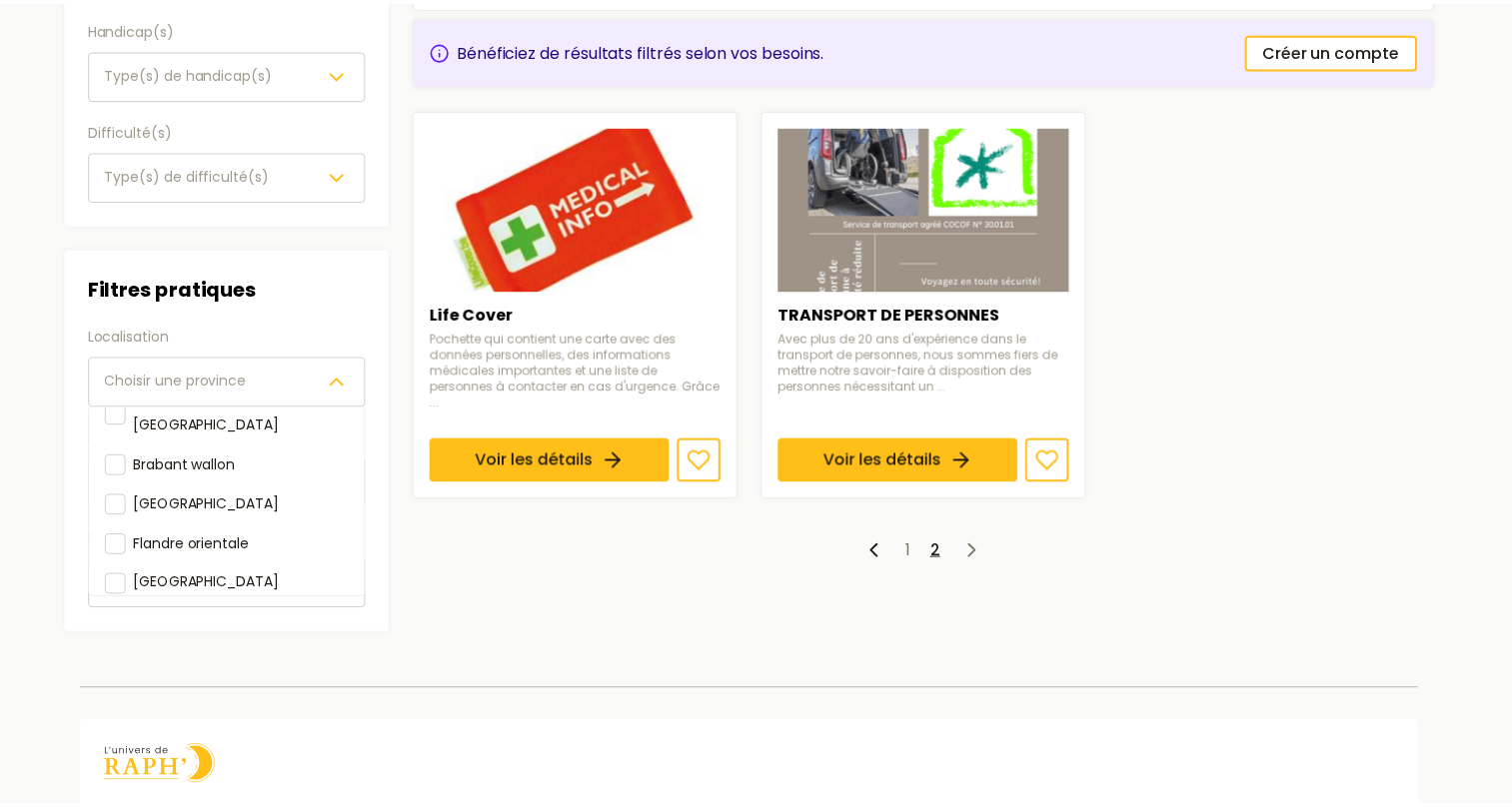 scroll, scrollTop: 0, scrollLeft: 0, axis: both 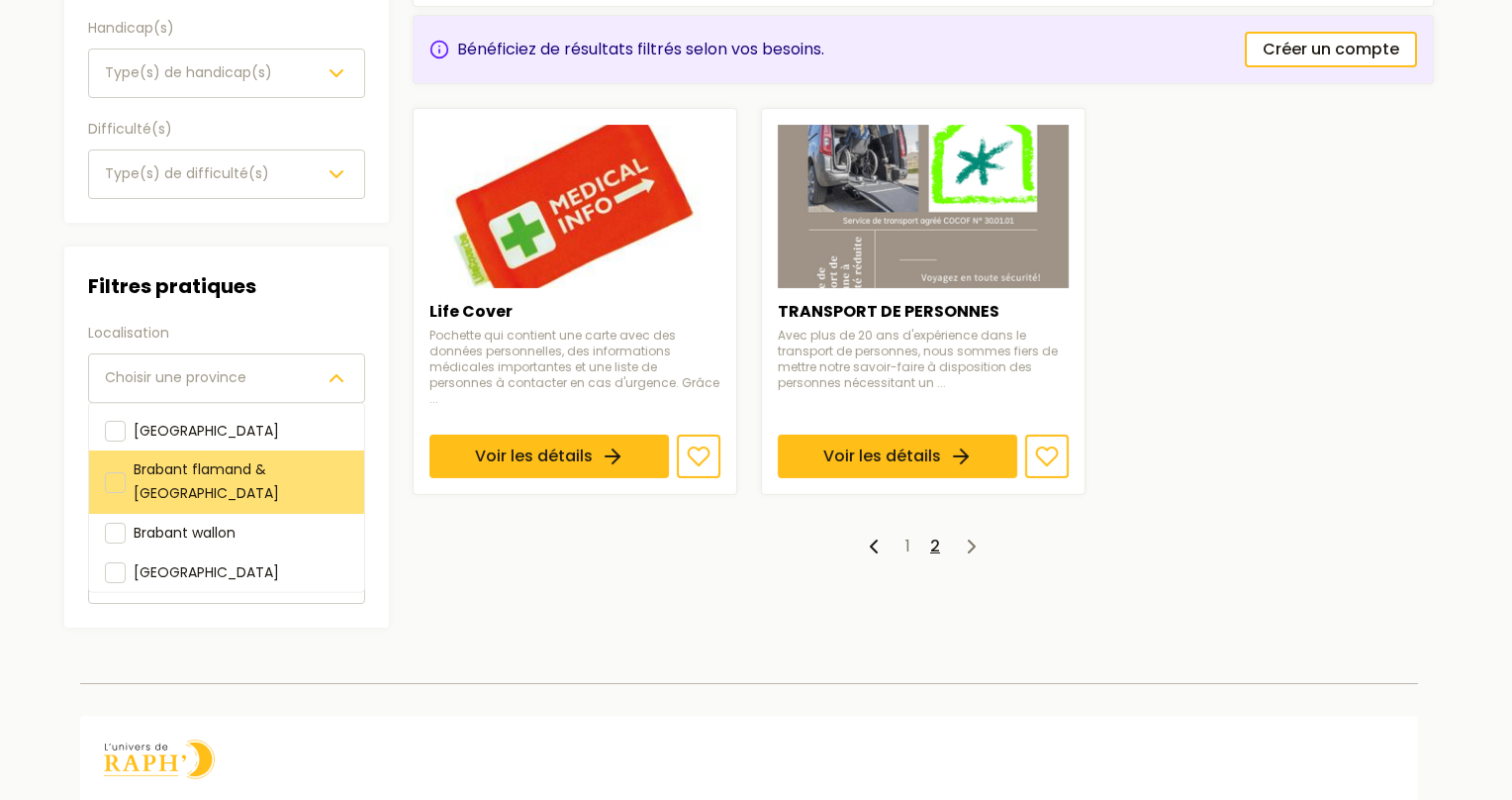 click at bounding box center [115, 481] 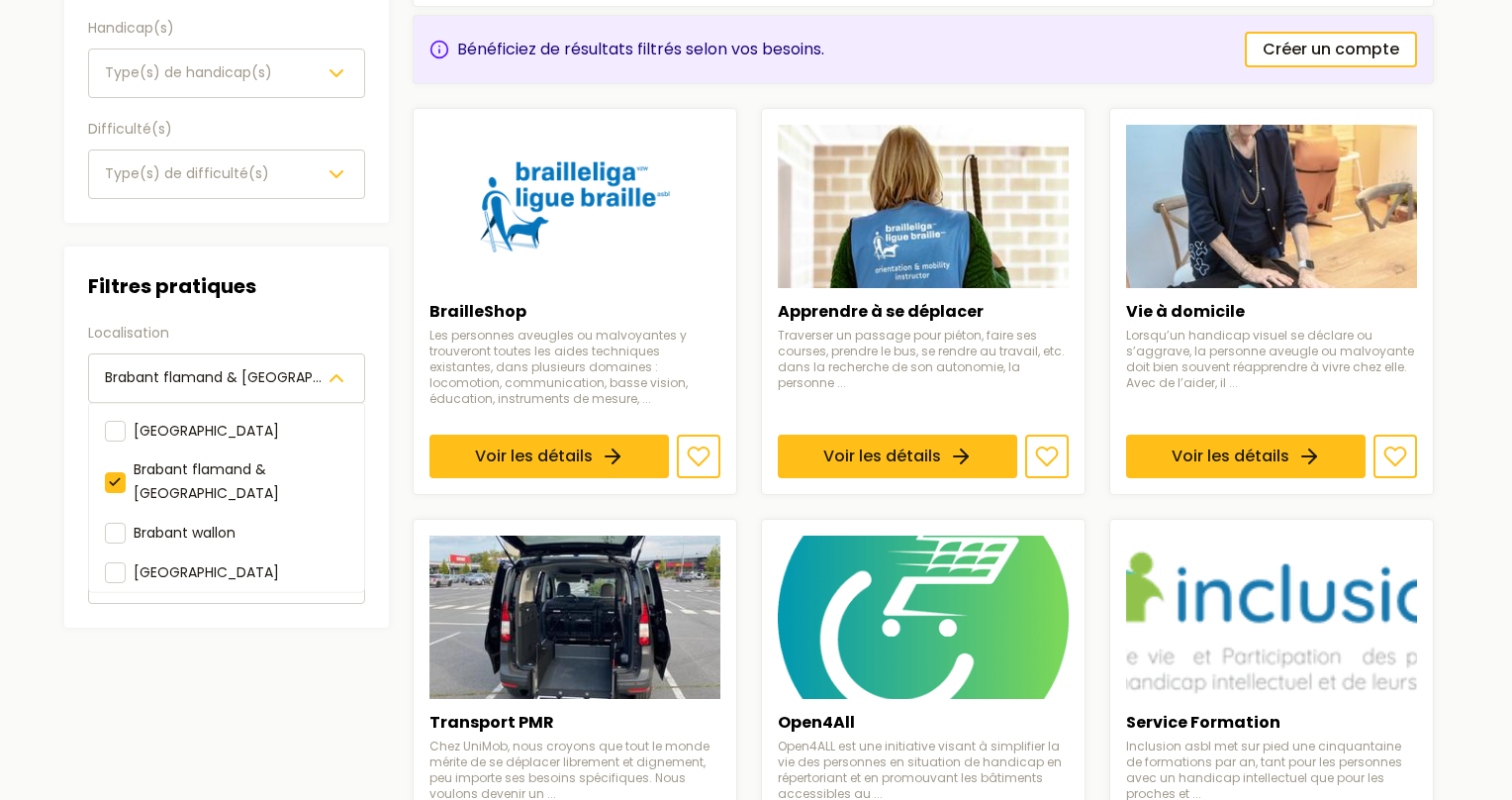 click on "Catégories Se déplacer Filtres Filtres par besoins Handicap(s) Type(s) de handicap(s) Difficulté(s) Type(s) de difficulté(s) Filtres pratiques Localisation Brabant flamand & Bruxelles Anvers Brabant flamand & Bruxelles Brabant wallon Flandre occidentale Flandre orientale Hainaut Liège Limbourg Luxembourg Namur Age Disponibilité Disponibilité(s) 10 résultats Bénéficiez de résultats filtrés selon vos besoins. Créer un compte BrailleShop  Les personnes aveugles ou malvoyantes y trouveront toutes les aides techniques existantes, dans plusieurs domaines : locomotion, communication, basse vision, éducation, instruments de mesure, ... Voir les détails Apprendre à se déplacer  Traverser un passage pour piéton, faire ses courses, prendre le bus, se rendre au travail, etc. dans la recherche de son autonomie, la personne ... Voir les détails Vie à domicile  Voir les détails Transport PMR Voir les détails Open4All Voir les détails Service Formation Voir les détails Voir les détails Nous soutenir" at bounding box center [756, 921] 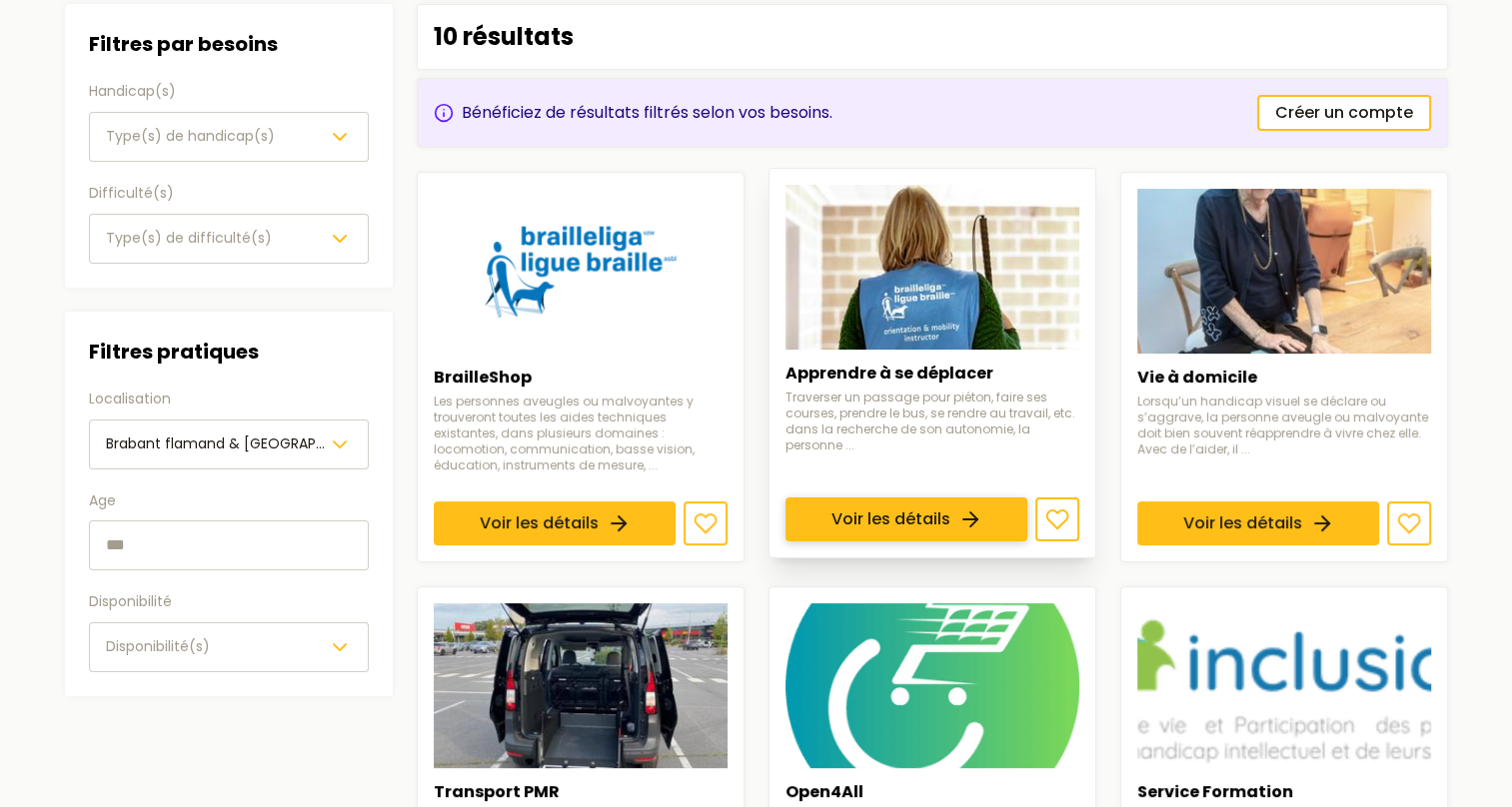 scroll, scrollTop: 0, scrollLeft: 0, axis: both 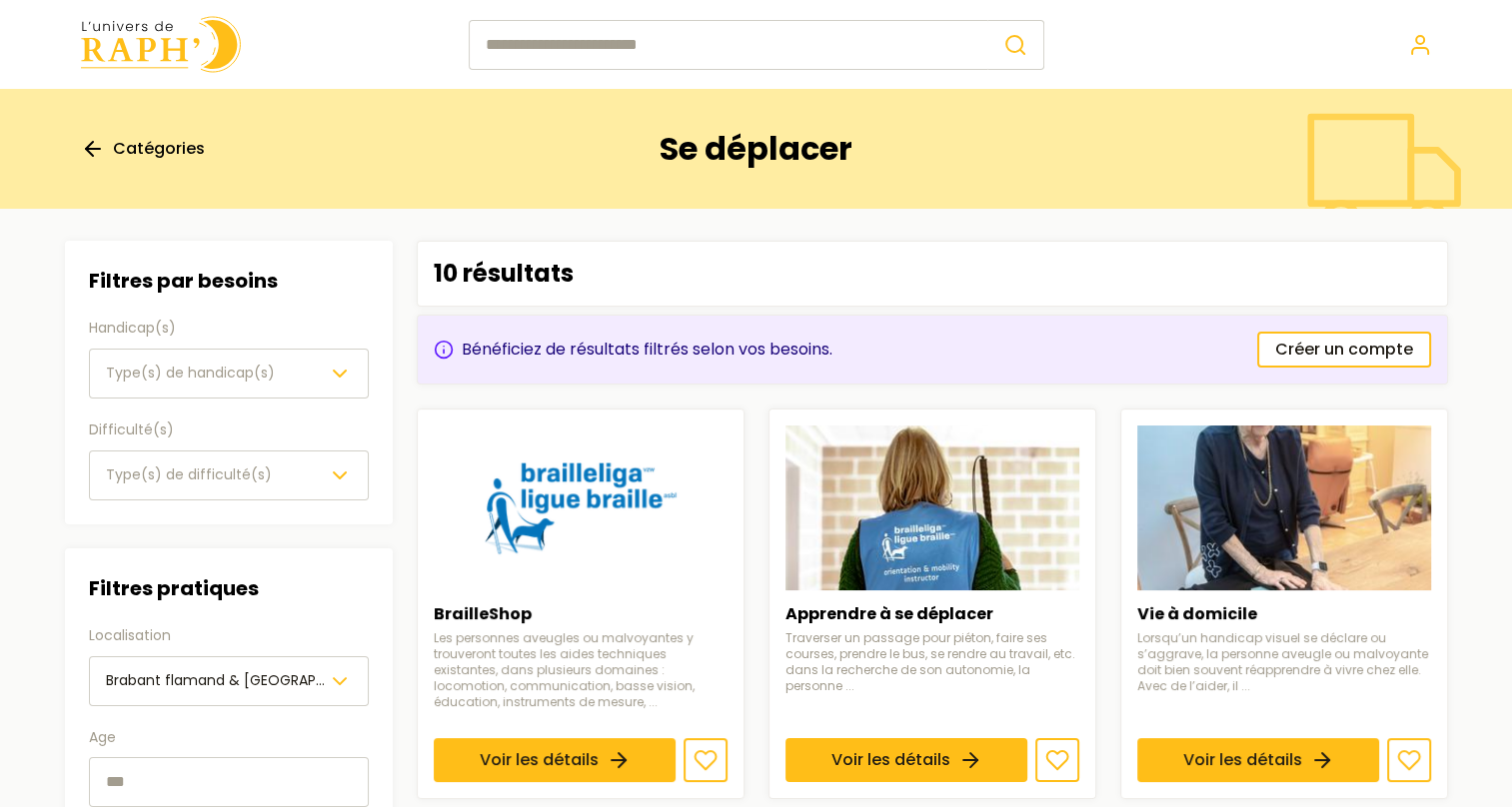 click 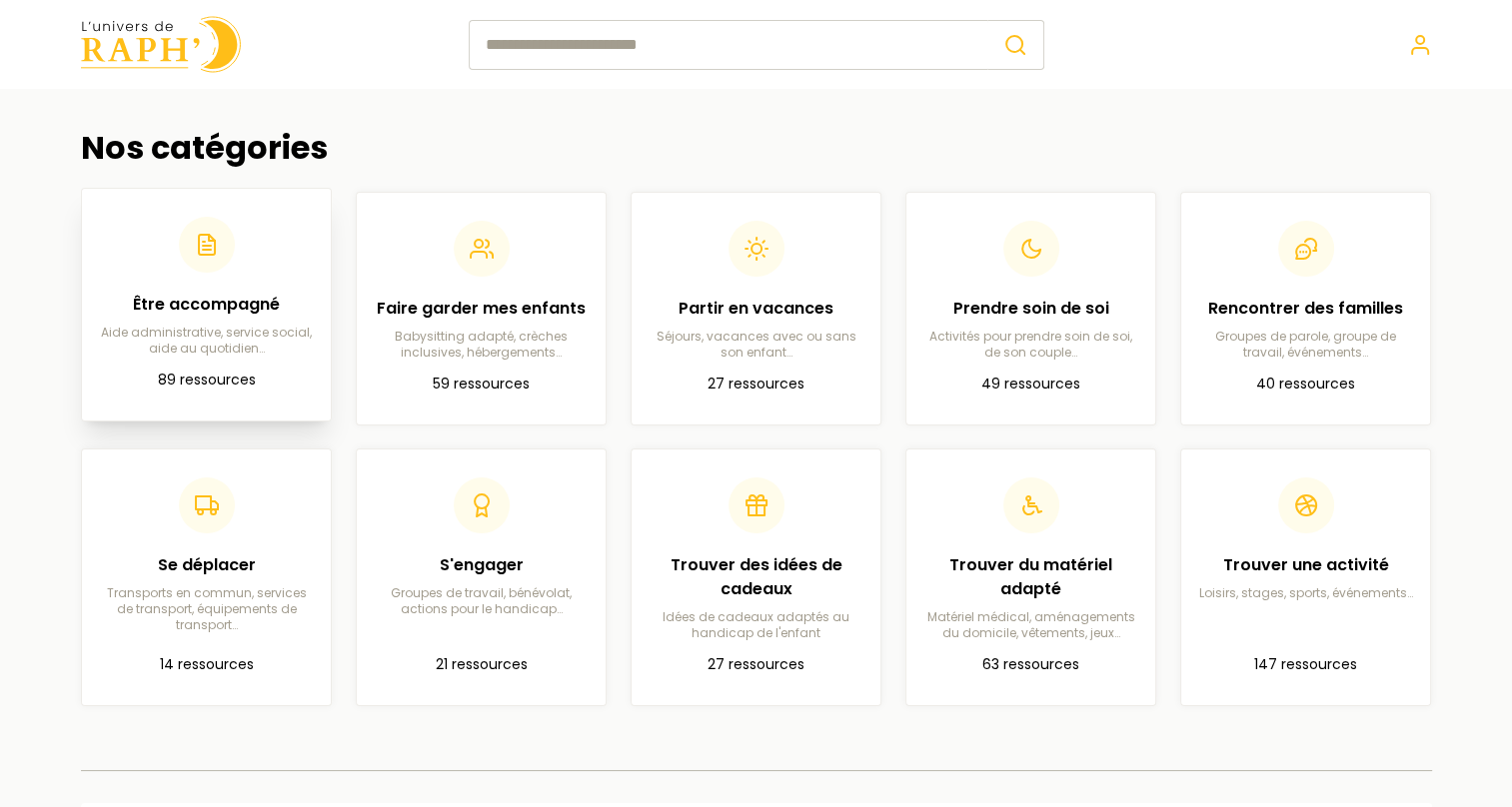 click on "Être accompagné" at bounding box center [206, 305] 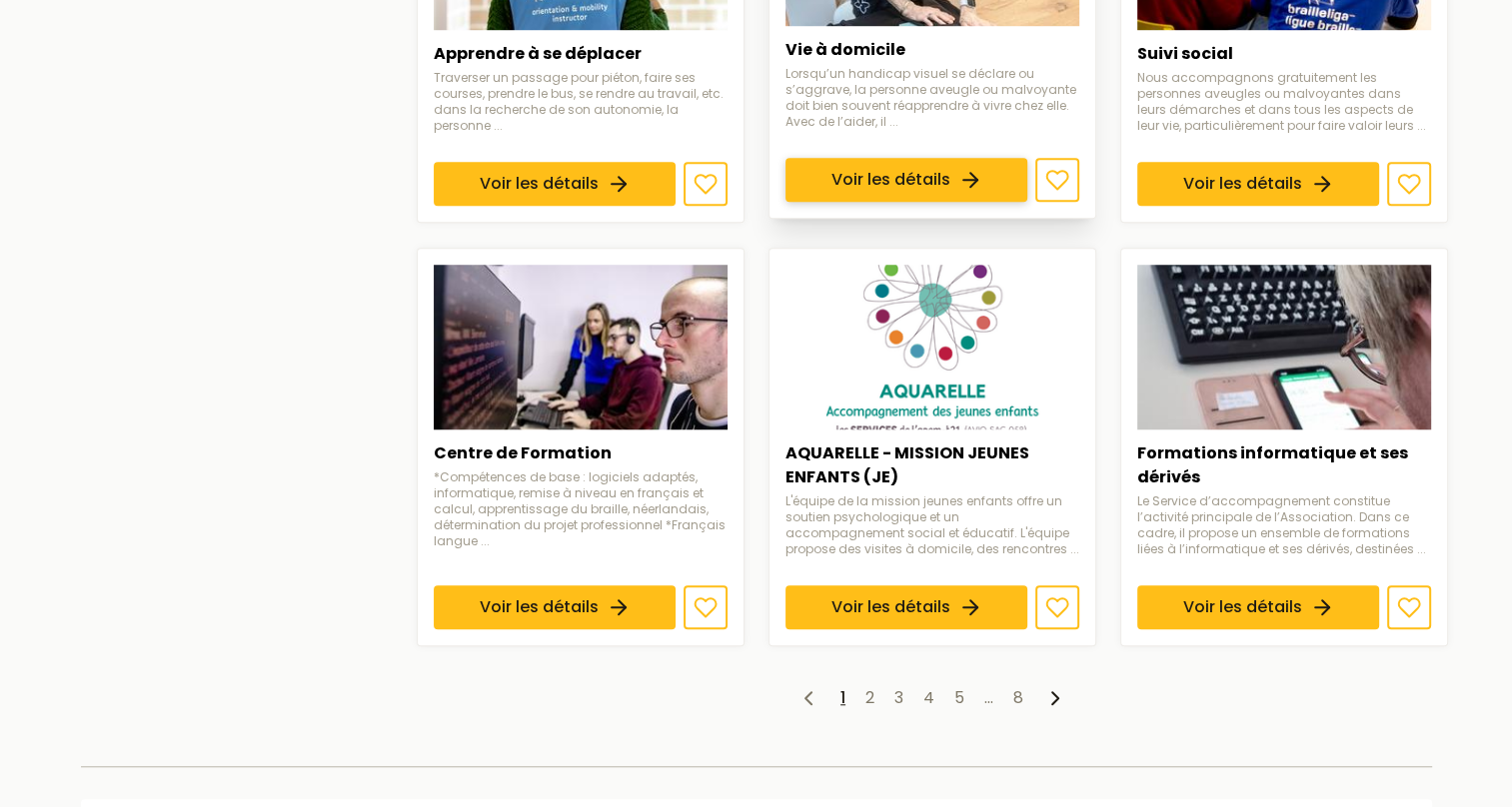 scroll, scrollTop: 1498, scrollLeft: 0, axis: vertical 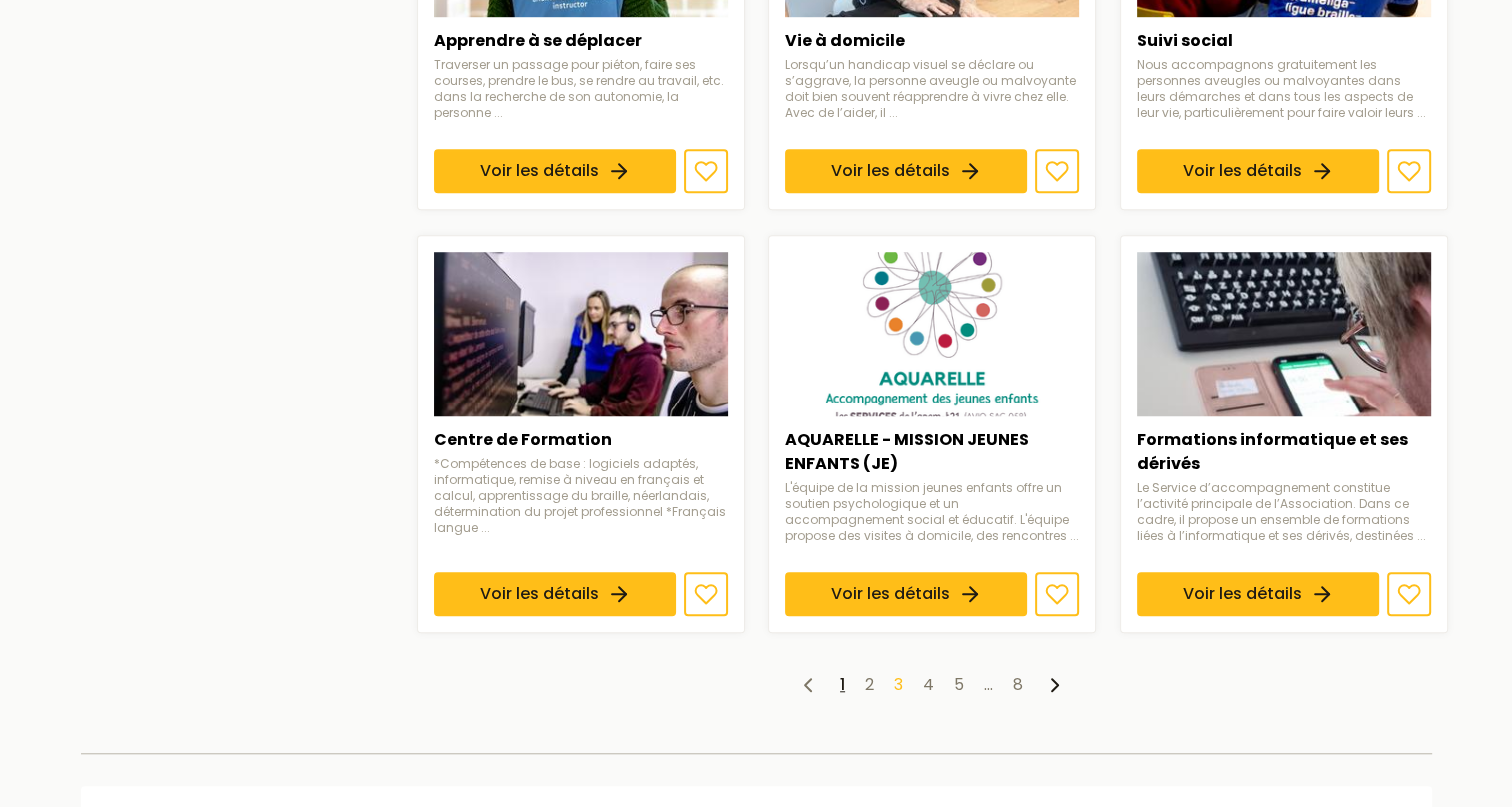 click on "3" at bounding box center (898, 684) 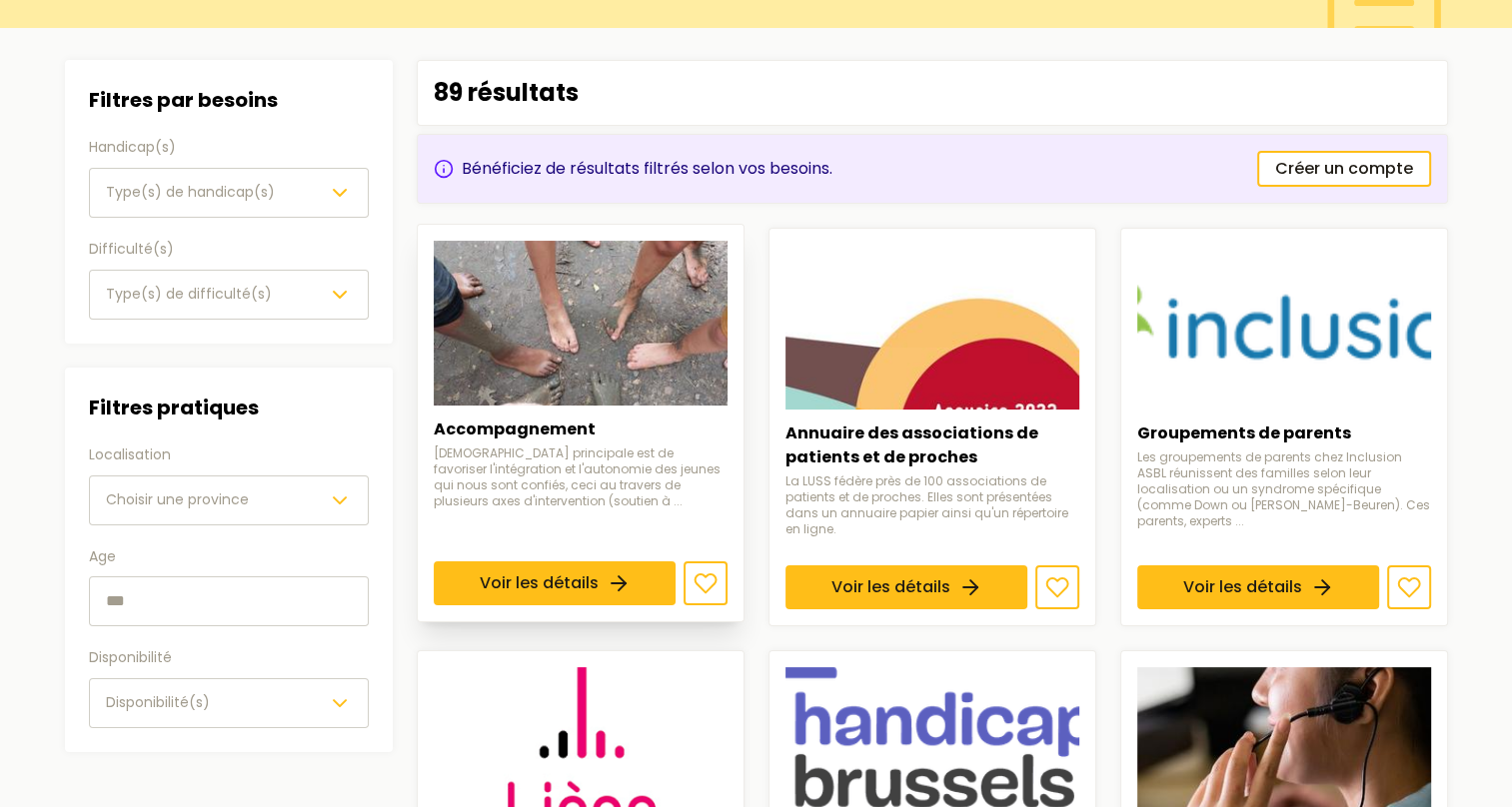 scroll, scrollTop: 200, scrollLeft: 0, axis: vertical 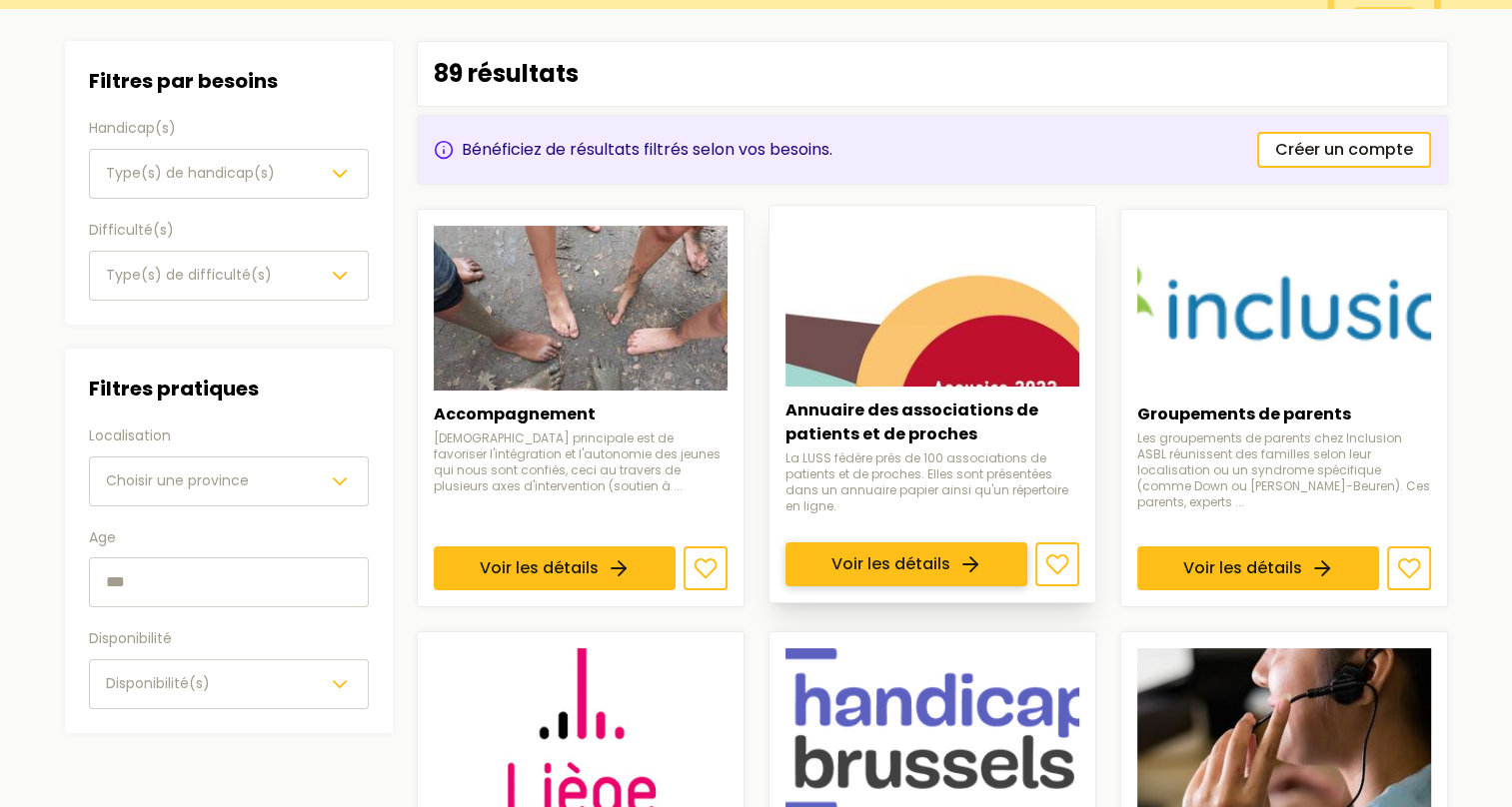 click on "Voir les détails" at bounding box center [906, 564] 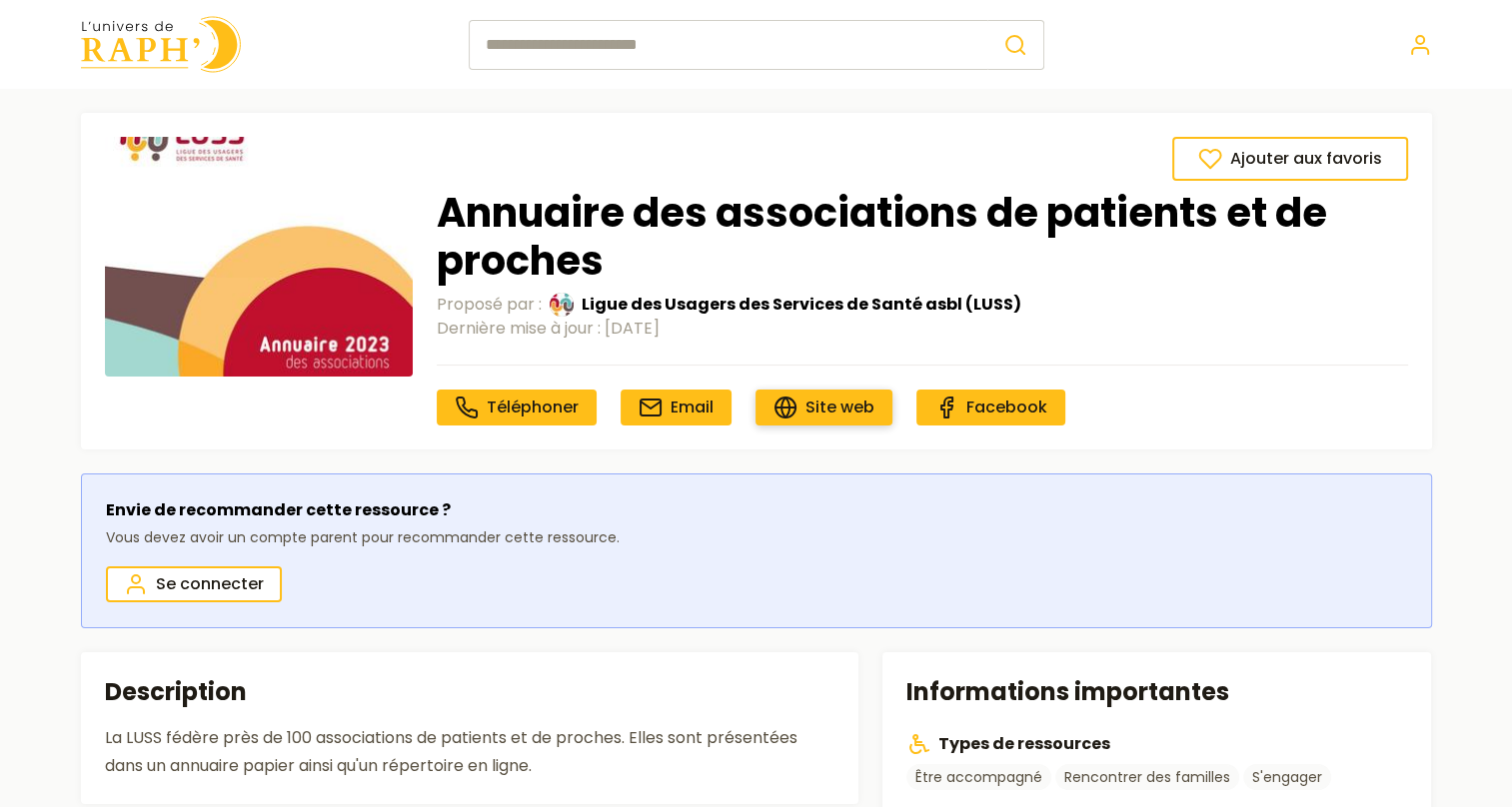 click on "Site web" at bounding box center [839, 406] 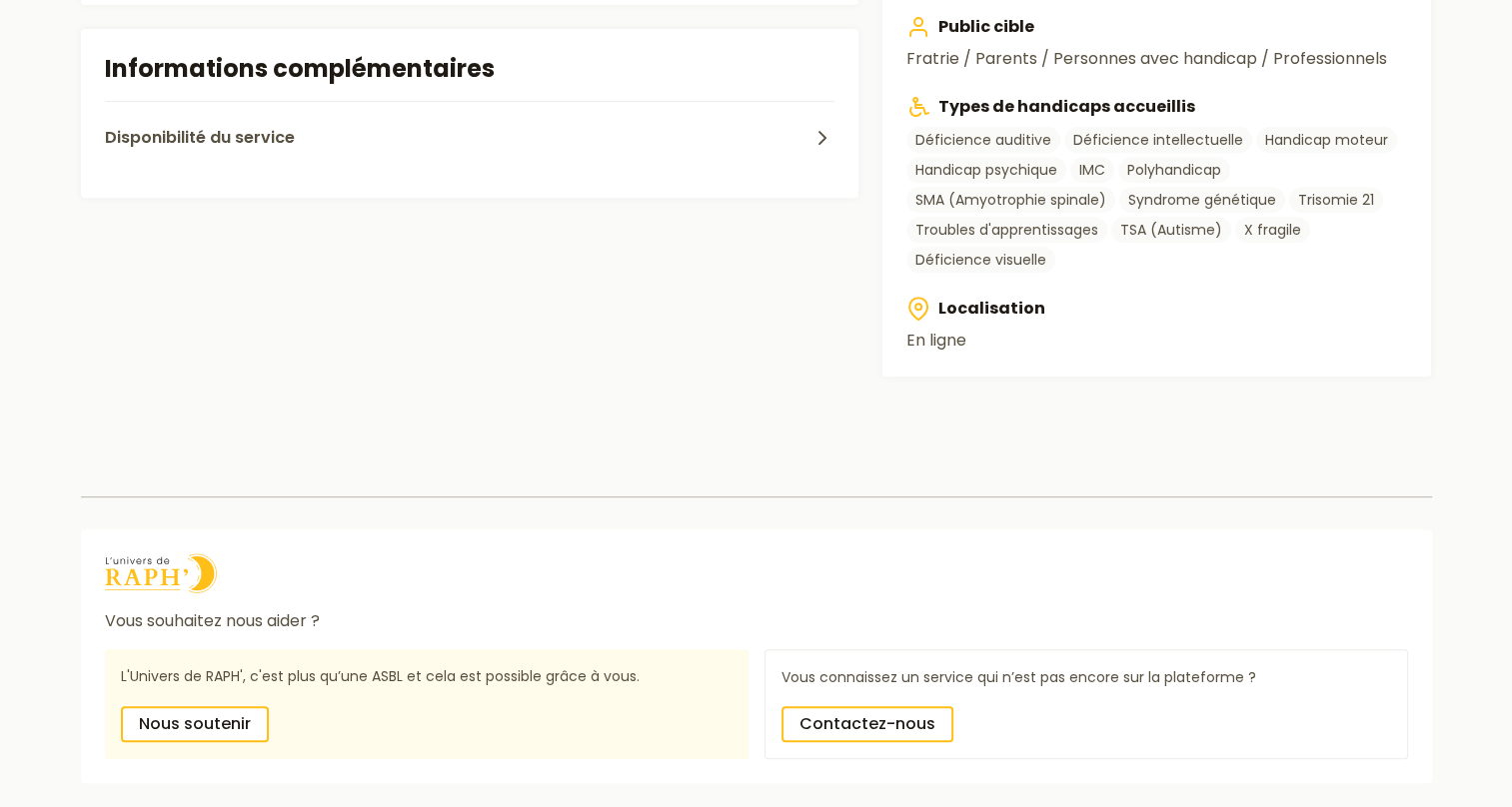 scroll, scrollTop: 855, scrollLeft: 0, axis: vertical 